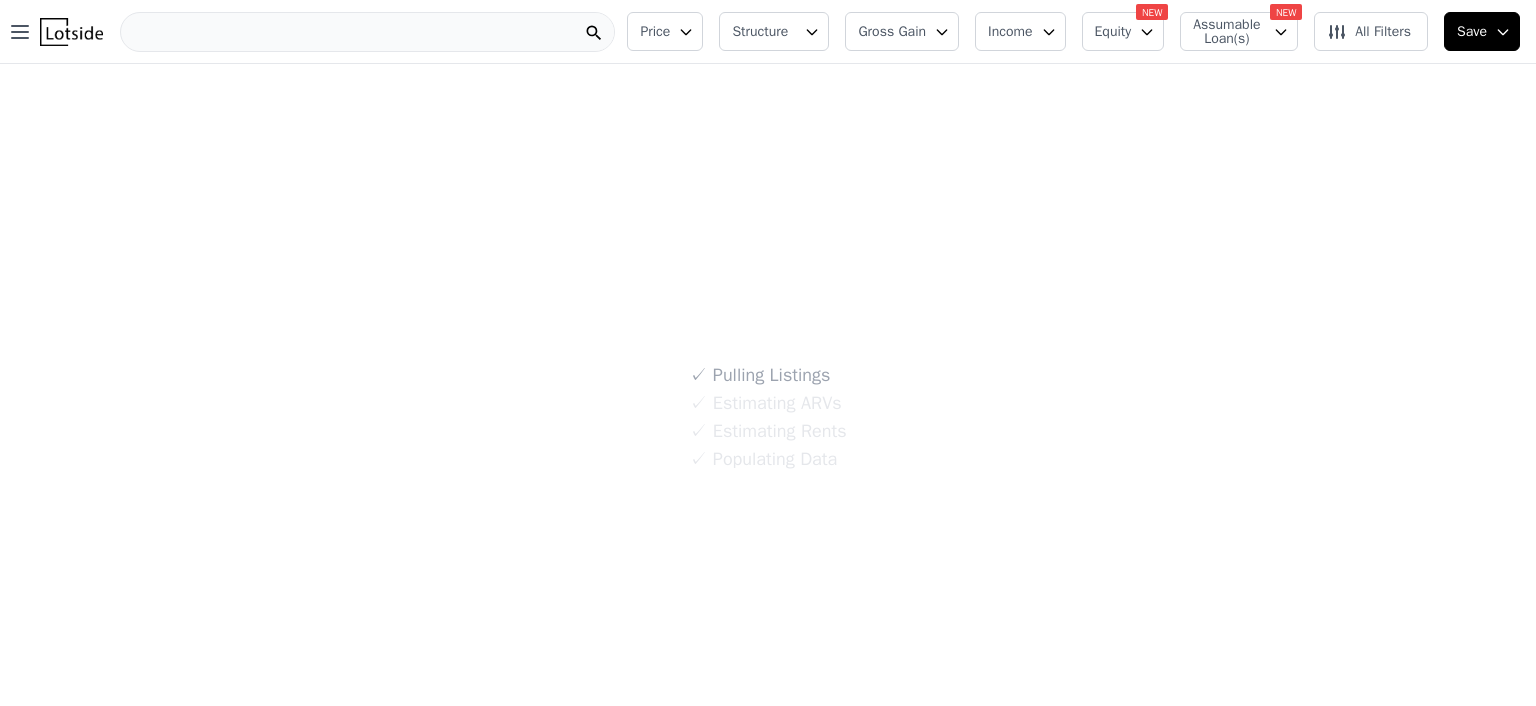 scroll, scrollTop: 0, scrollLeft: 0, axis: both 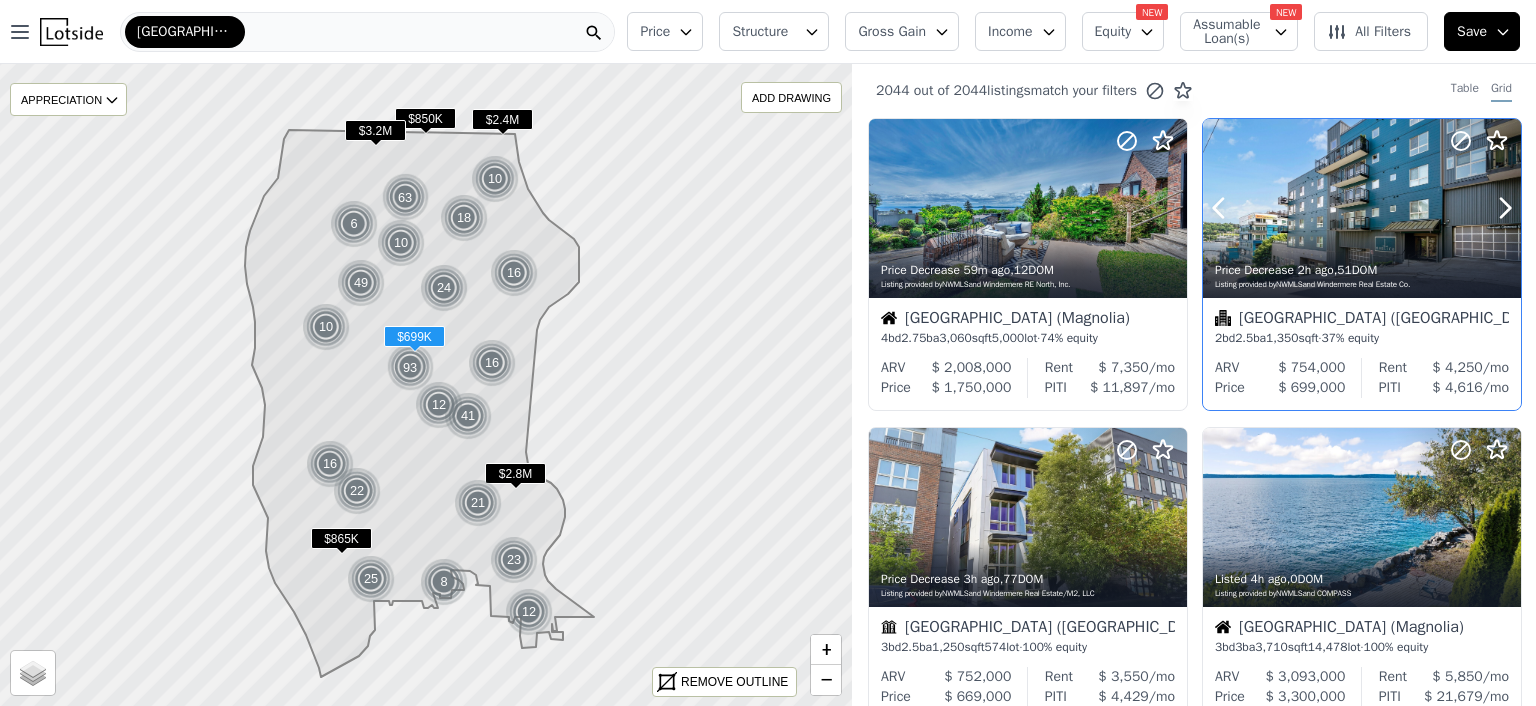 click at bounding box center [1362, 208] 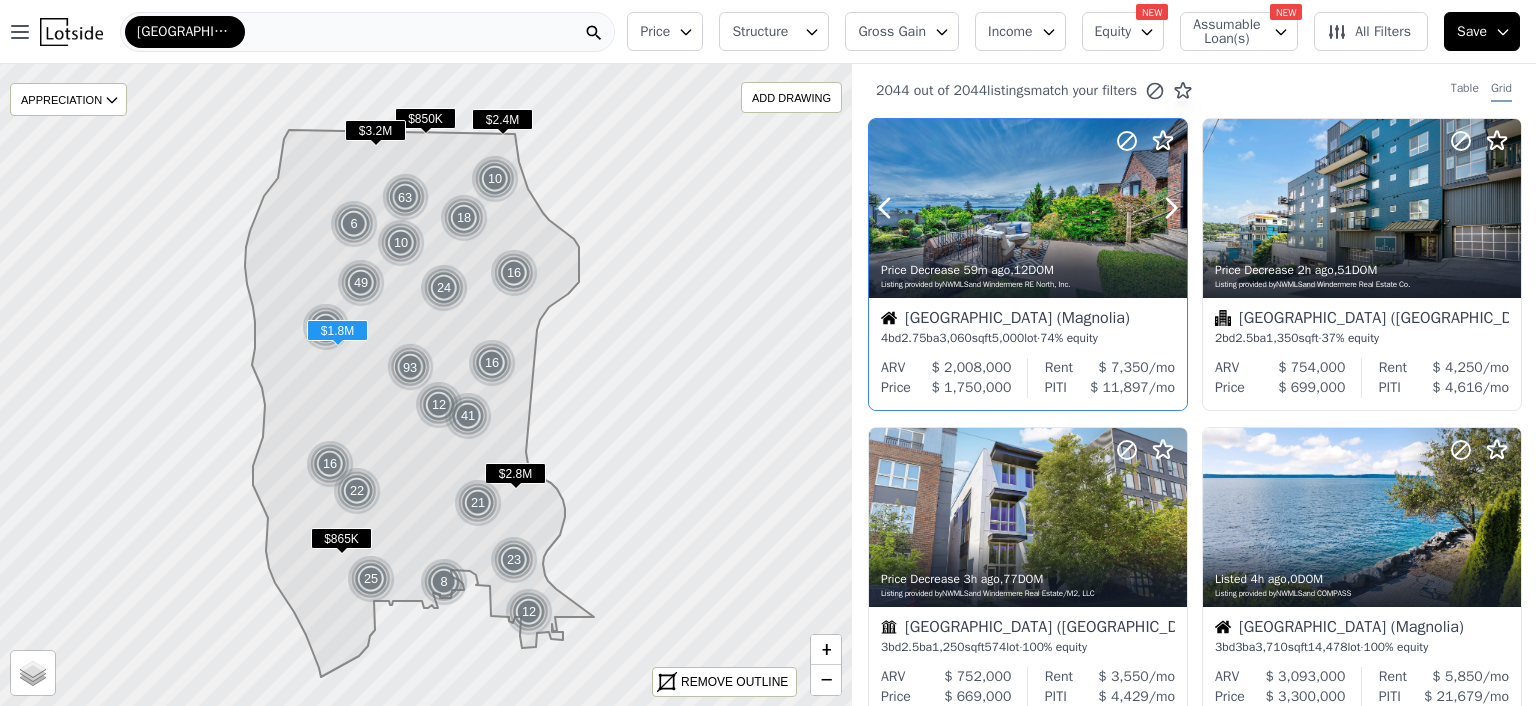 click at bounding box center (1028, 252) 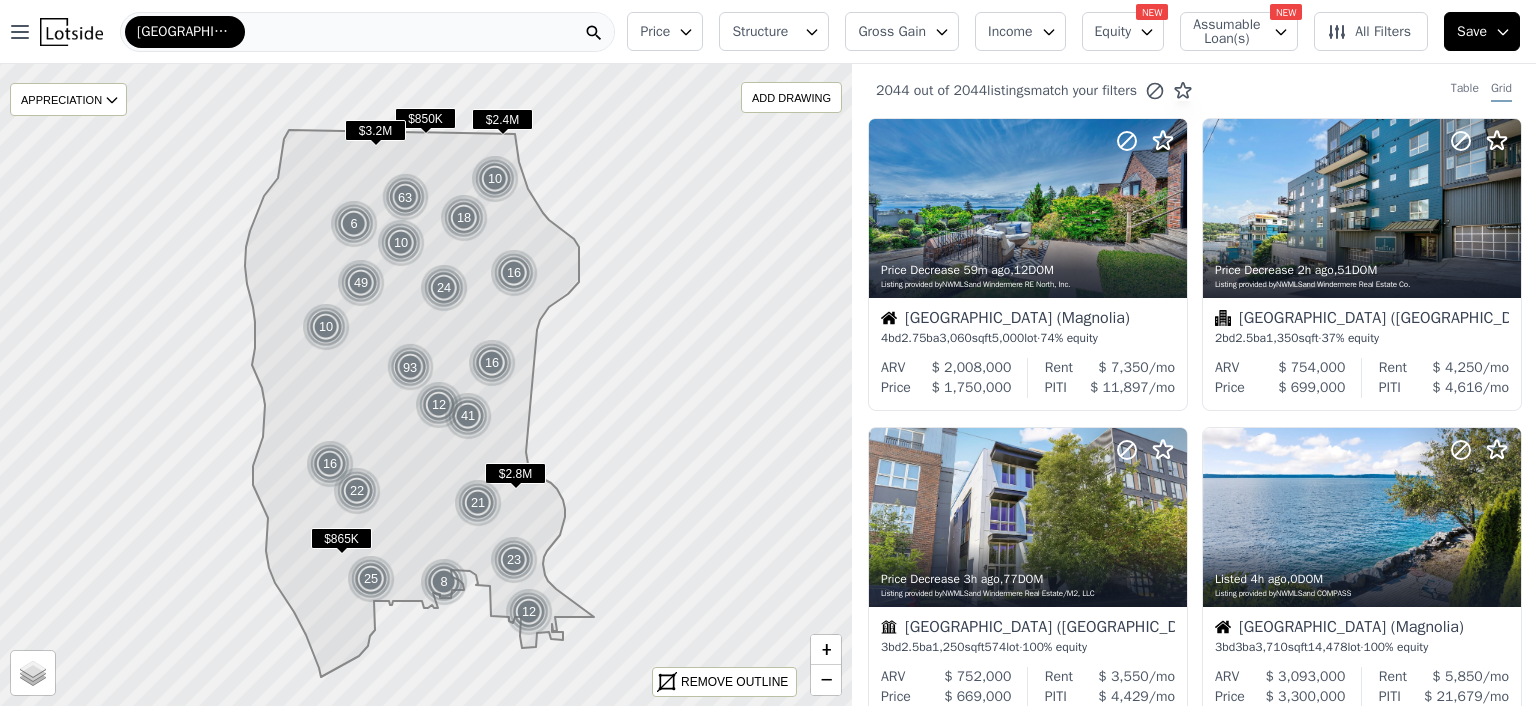 click 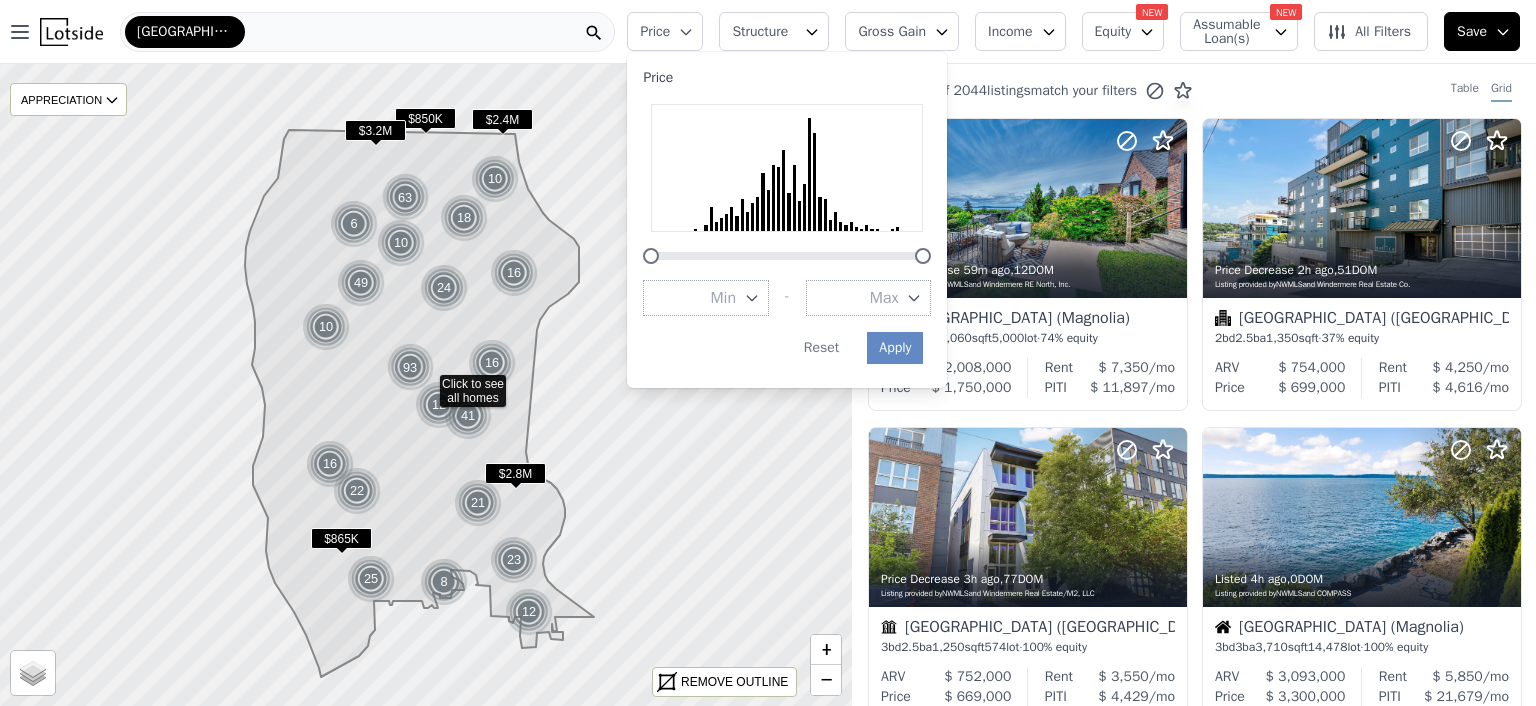 click 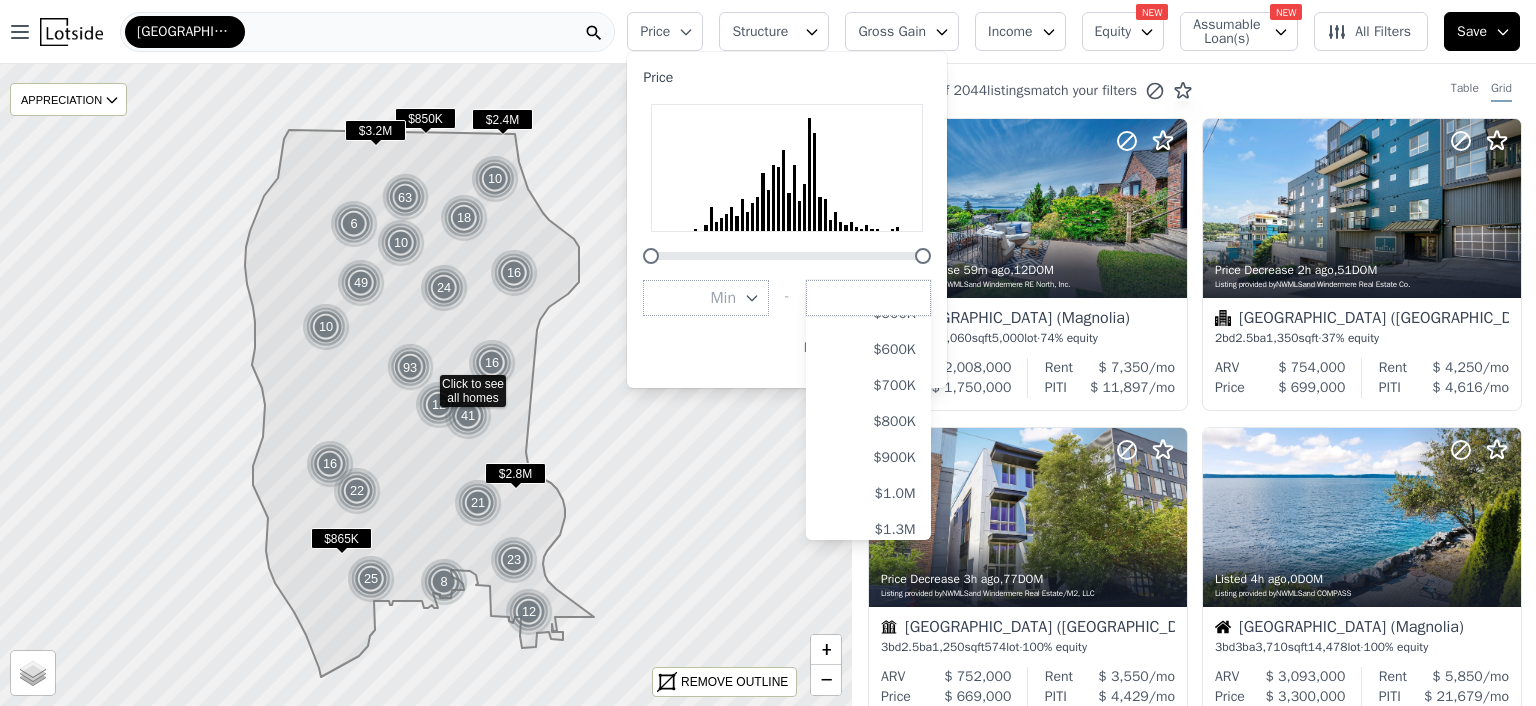 scroll, scrollTop: 240, scrollLeft: 0, axis: vertical 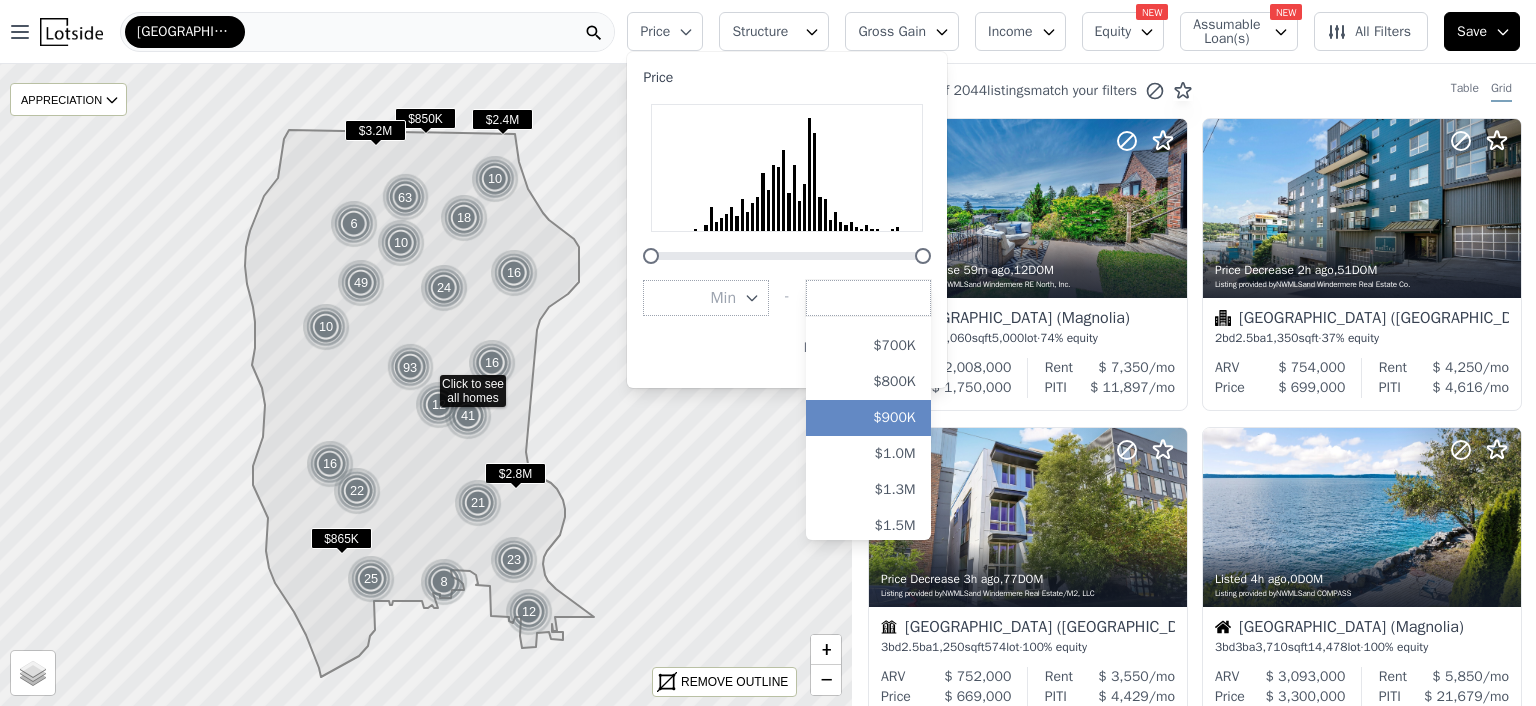 click on "$900K" at bounding box center [869, 418] 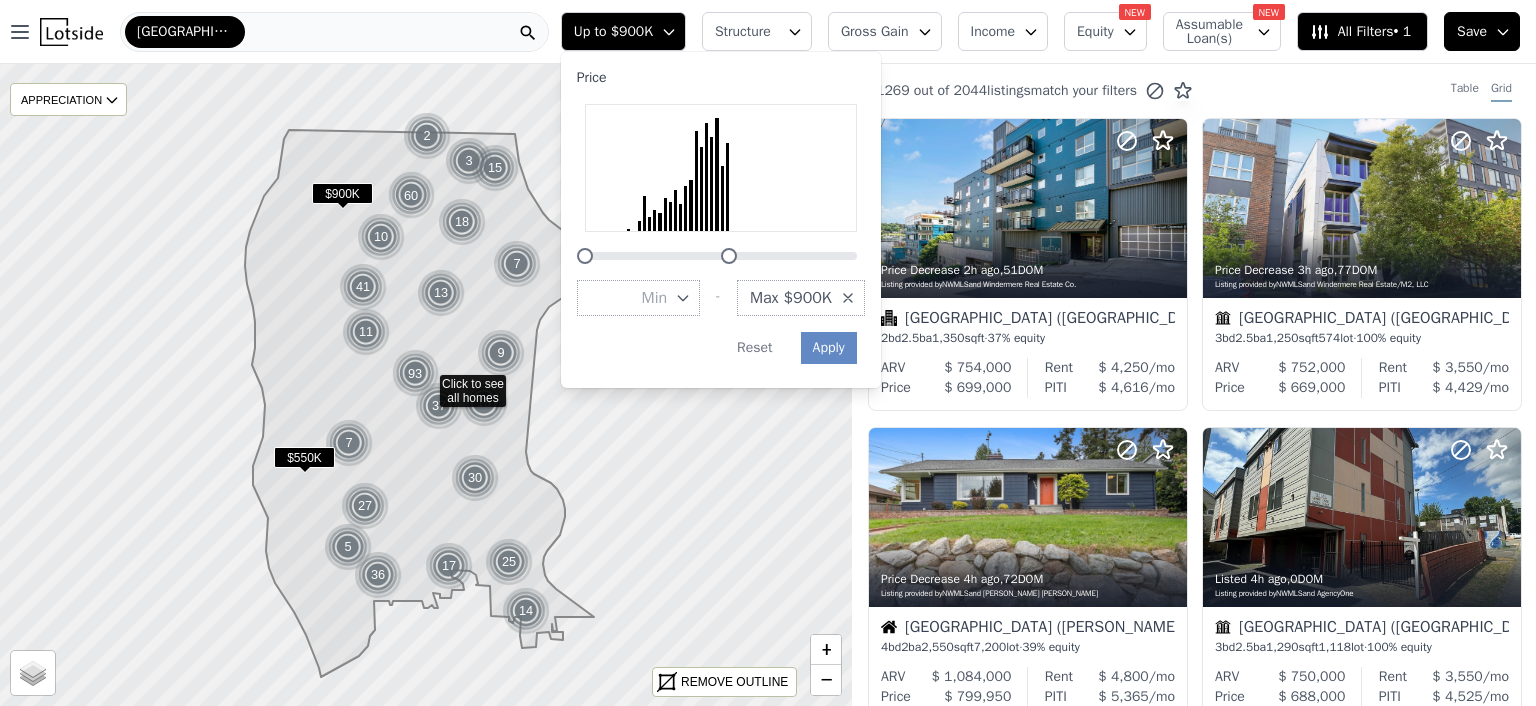click 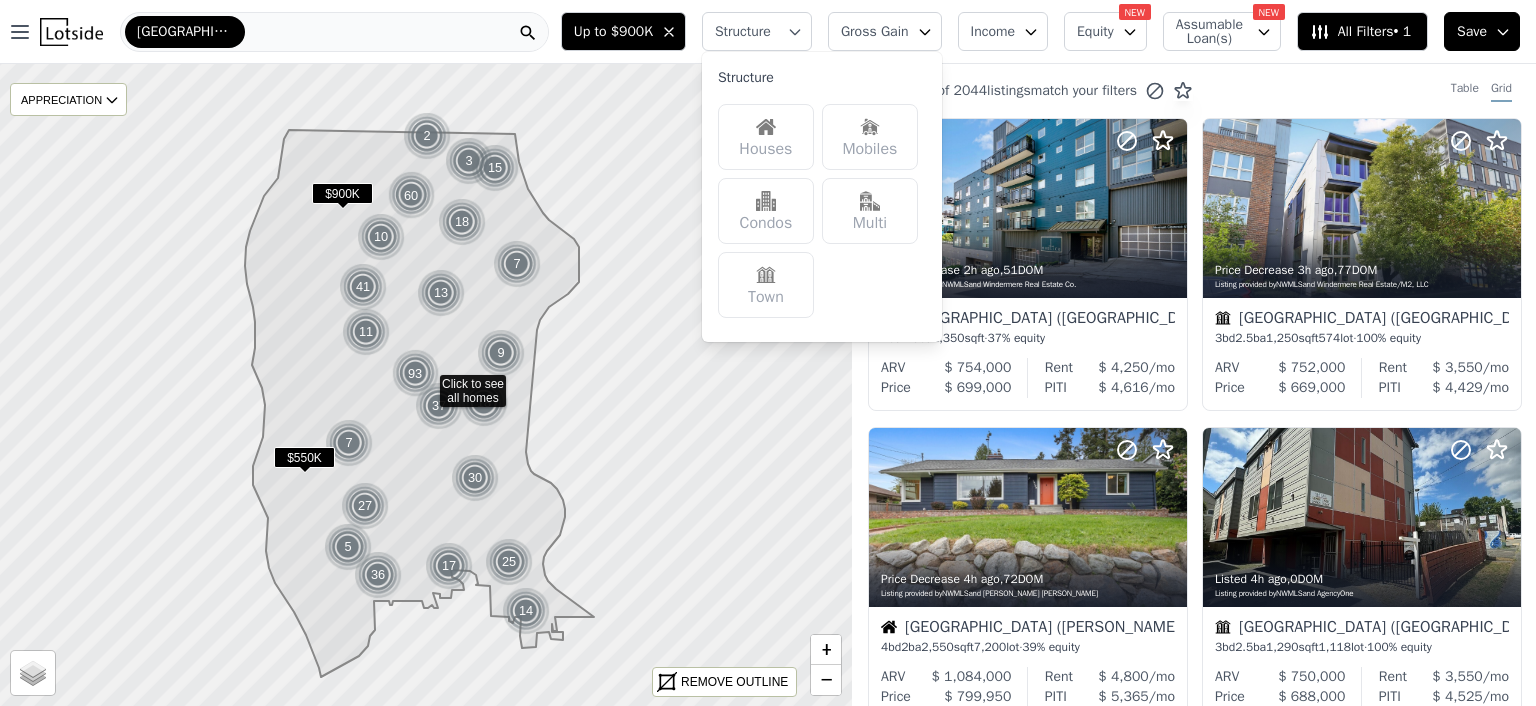 click at bounding box center [766, 127] 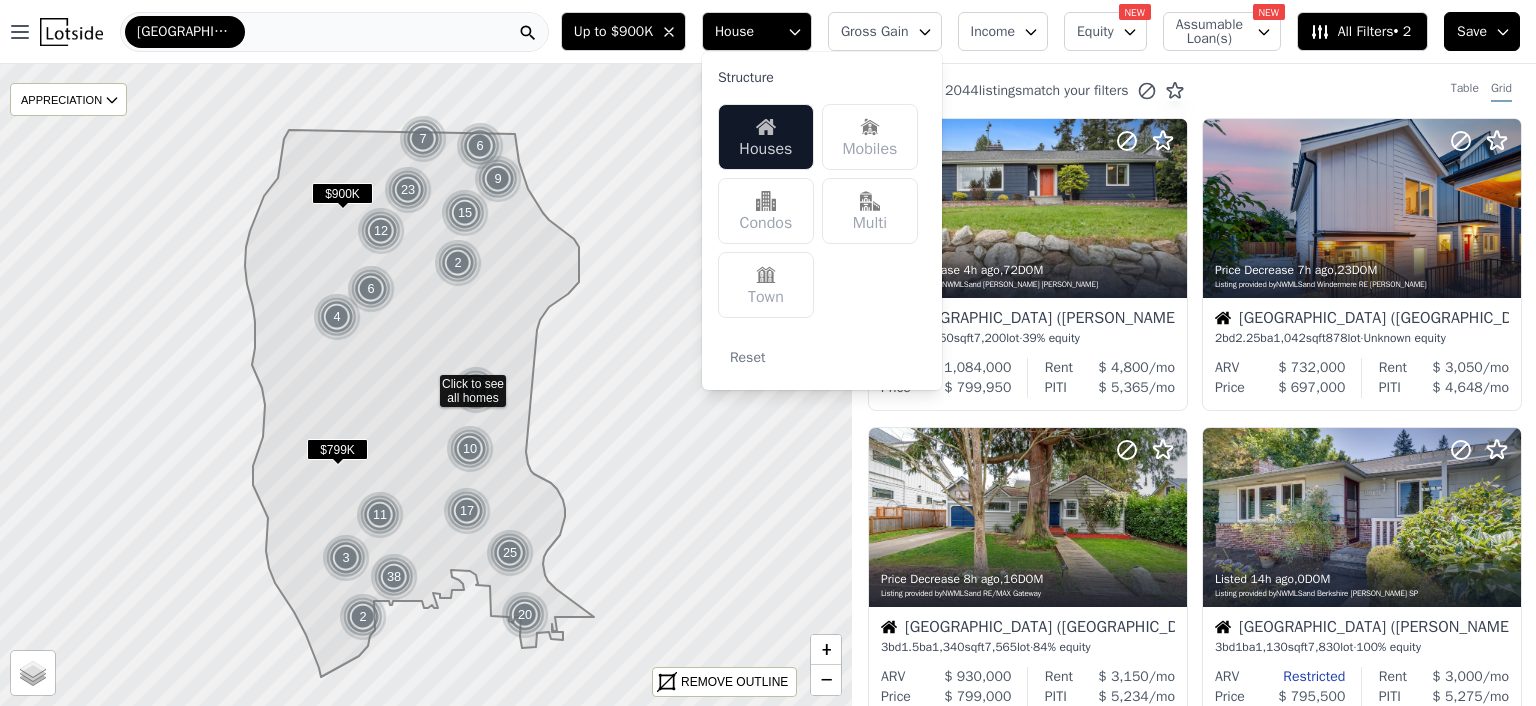 click at bounding box center [766, 275] 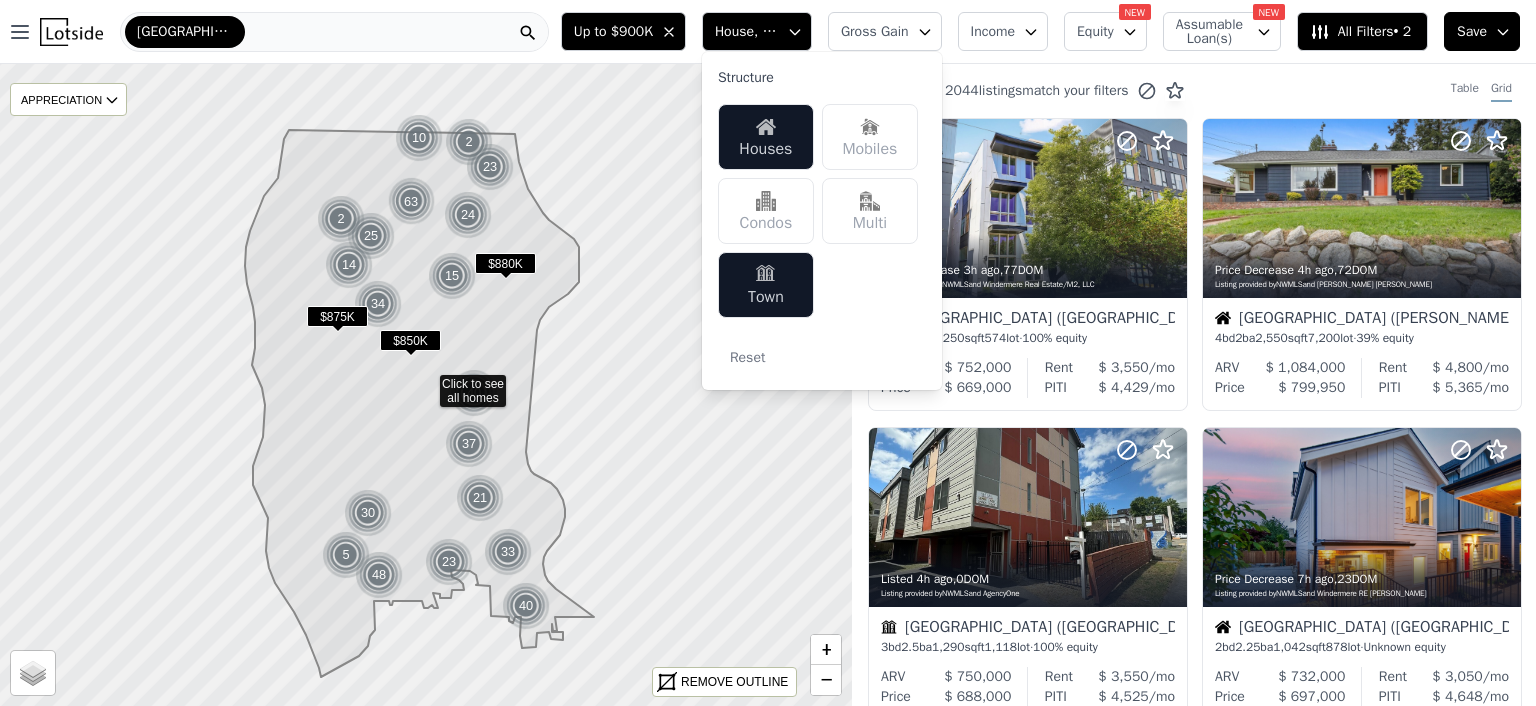 click on "492   out of   2044  listings  match your filters Table Grid" at bounding box center [1194, 91] 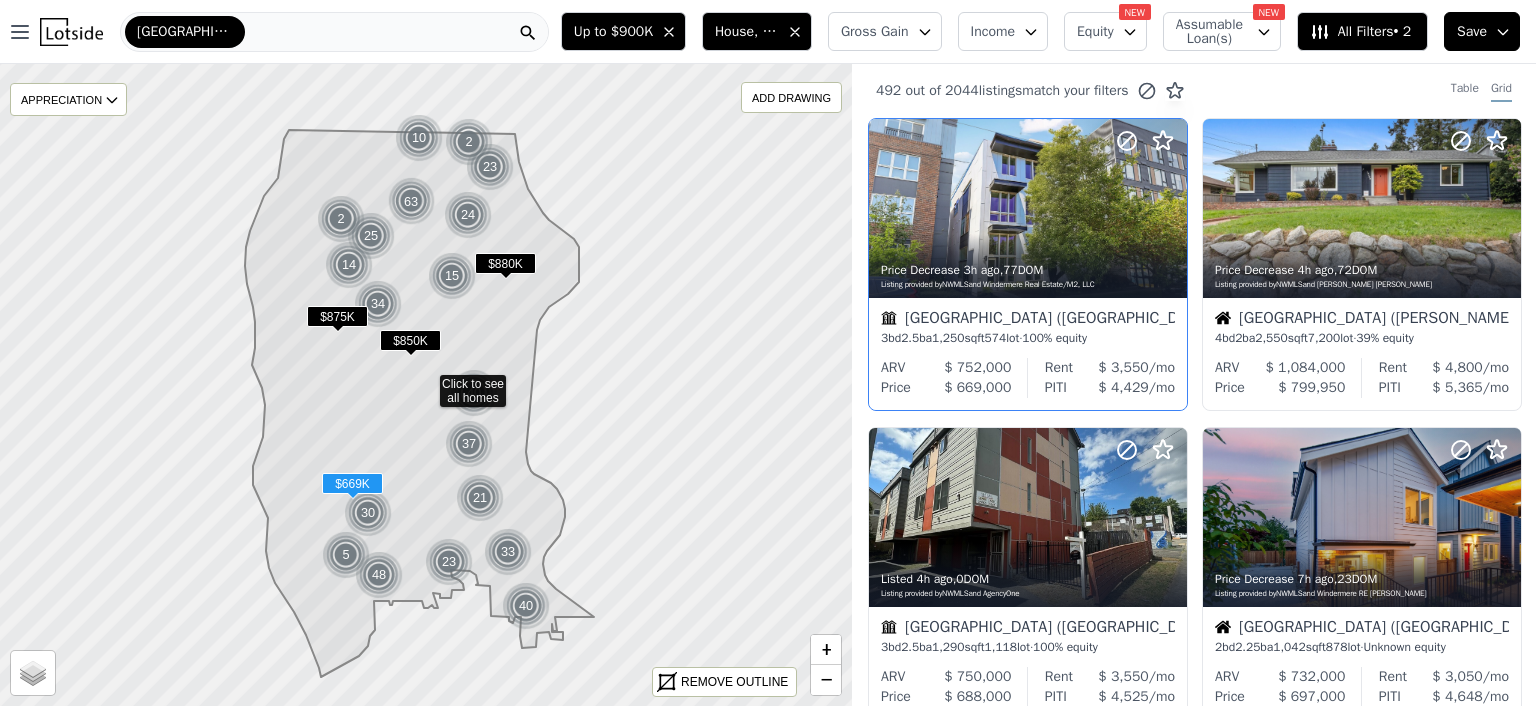 type 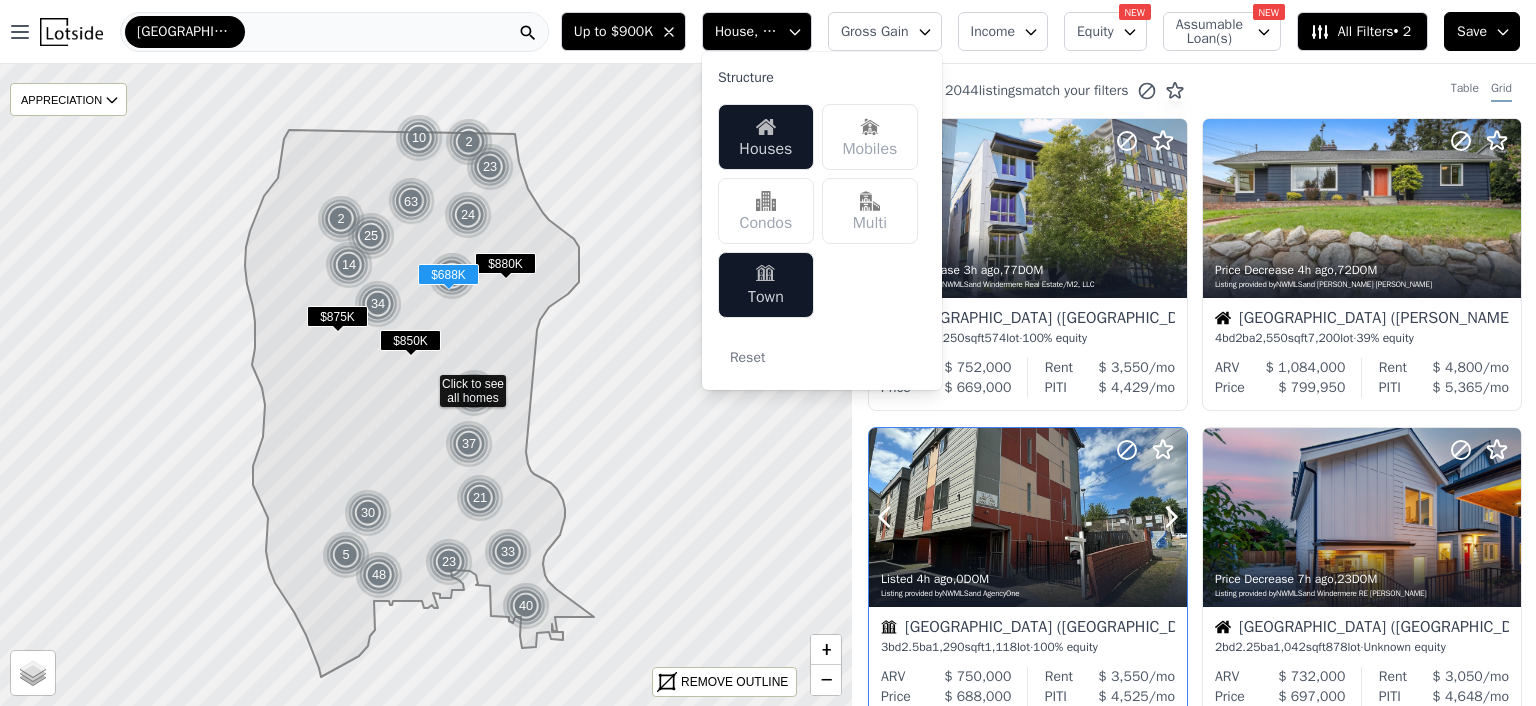 click at bounding box center (1028, 517) 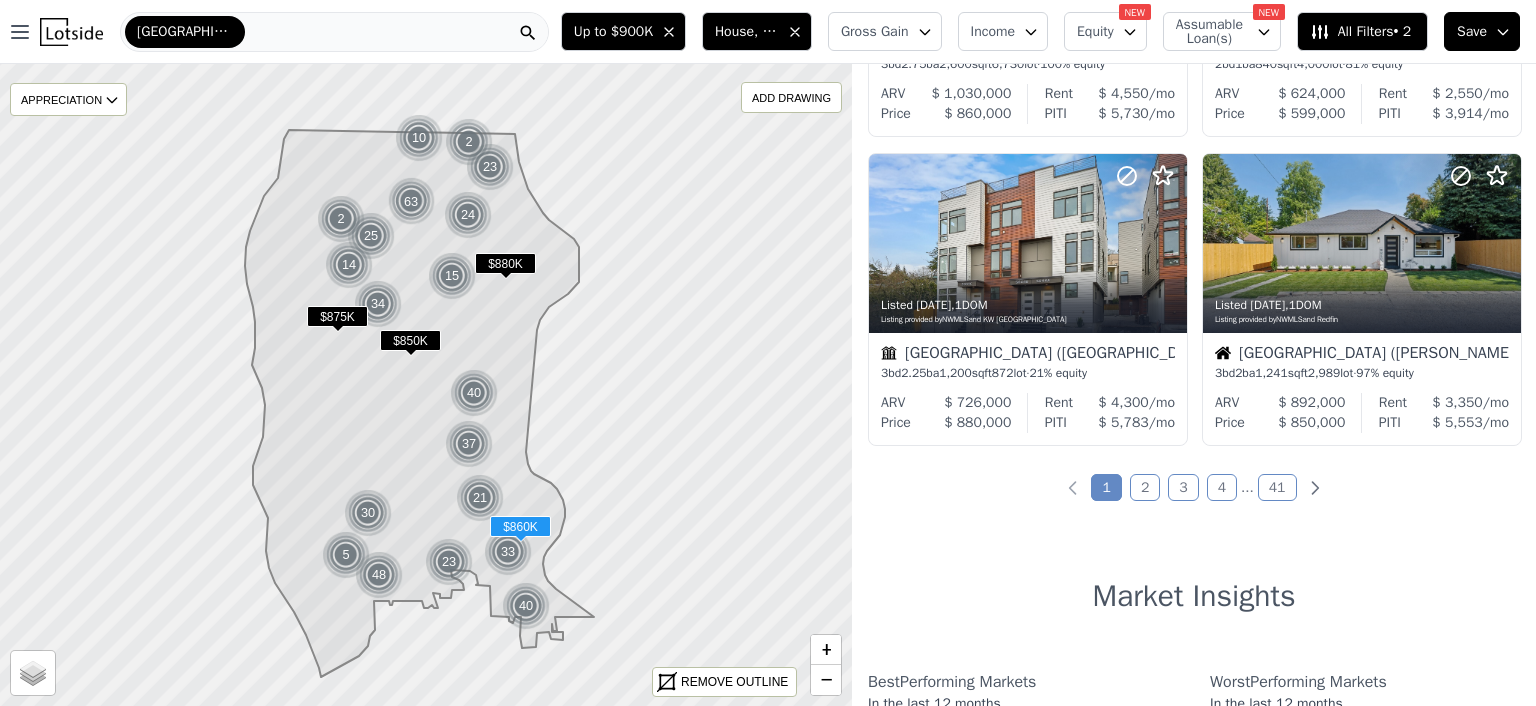 scroll, scrollTop: 1520, scrollLeft: 0, axis: vertical 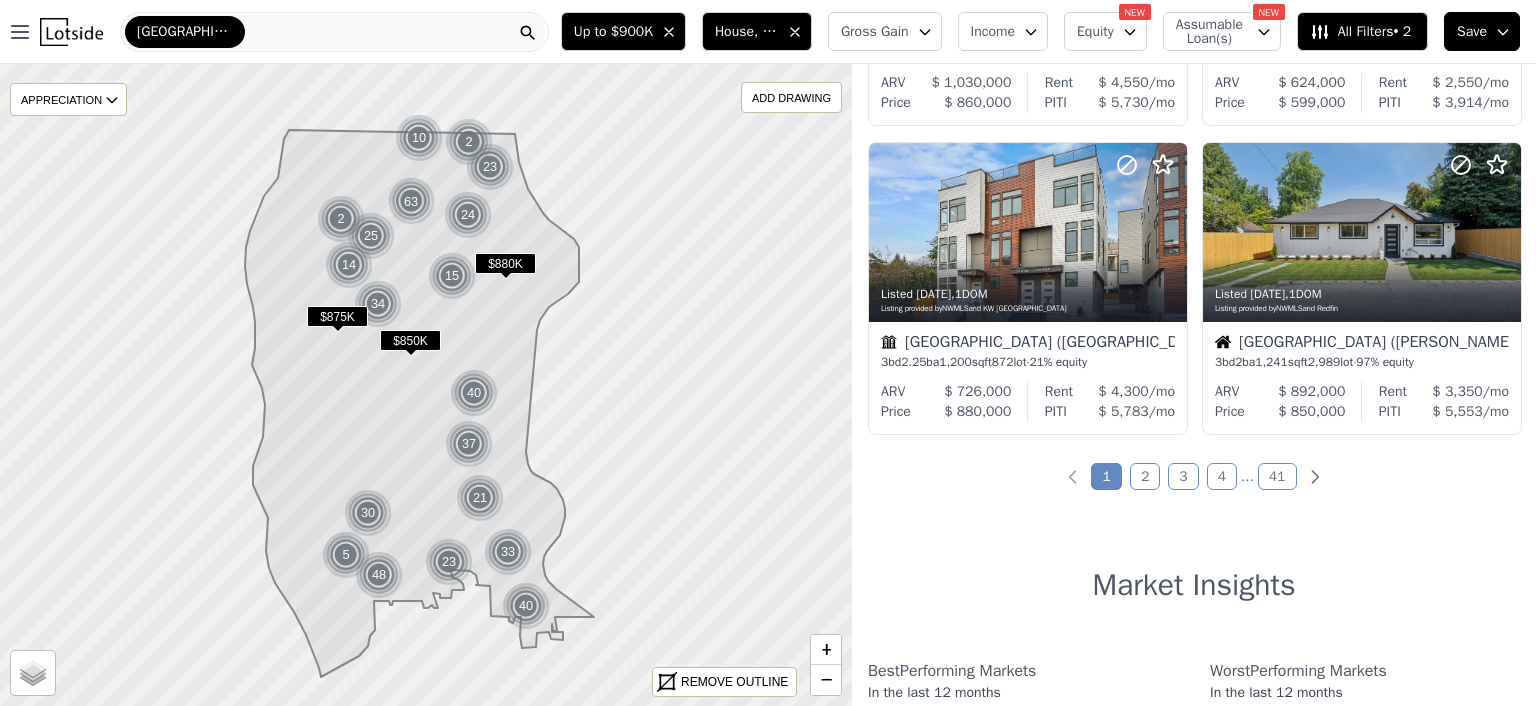 click on "2" at bounding box center [1145, 476] 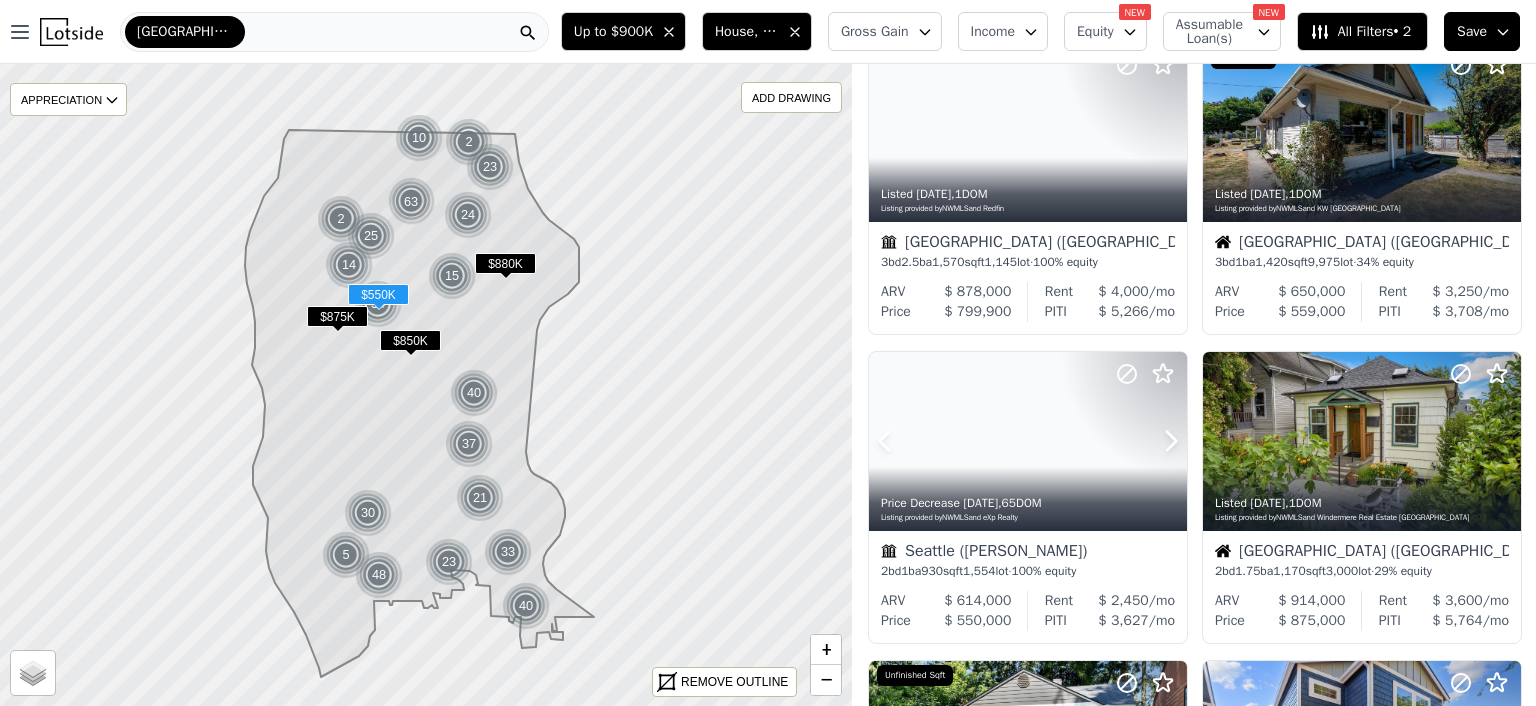 scroll, scrollTop: 80, scrollLeft: 0, axis: vertical 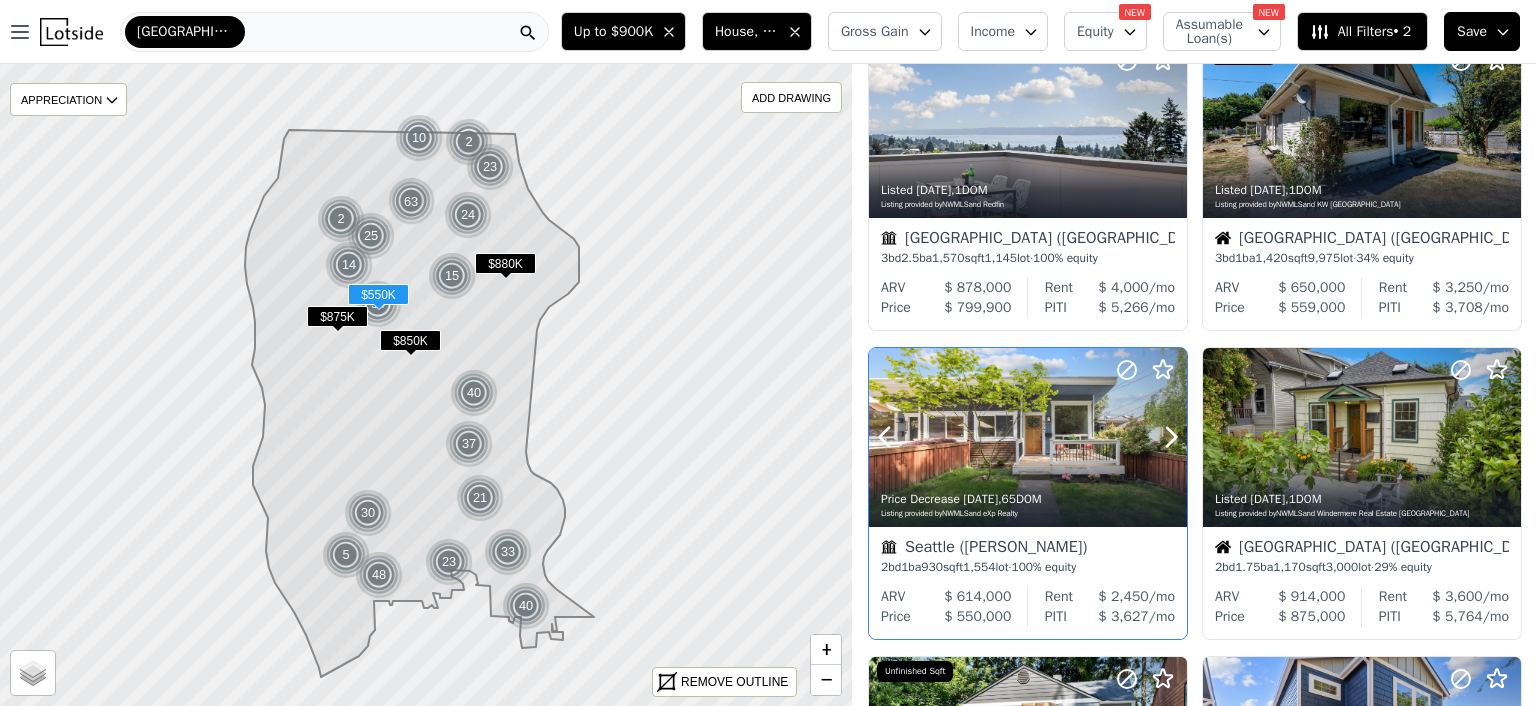 click at bounding box center [1028, 437] 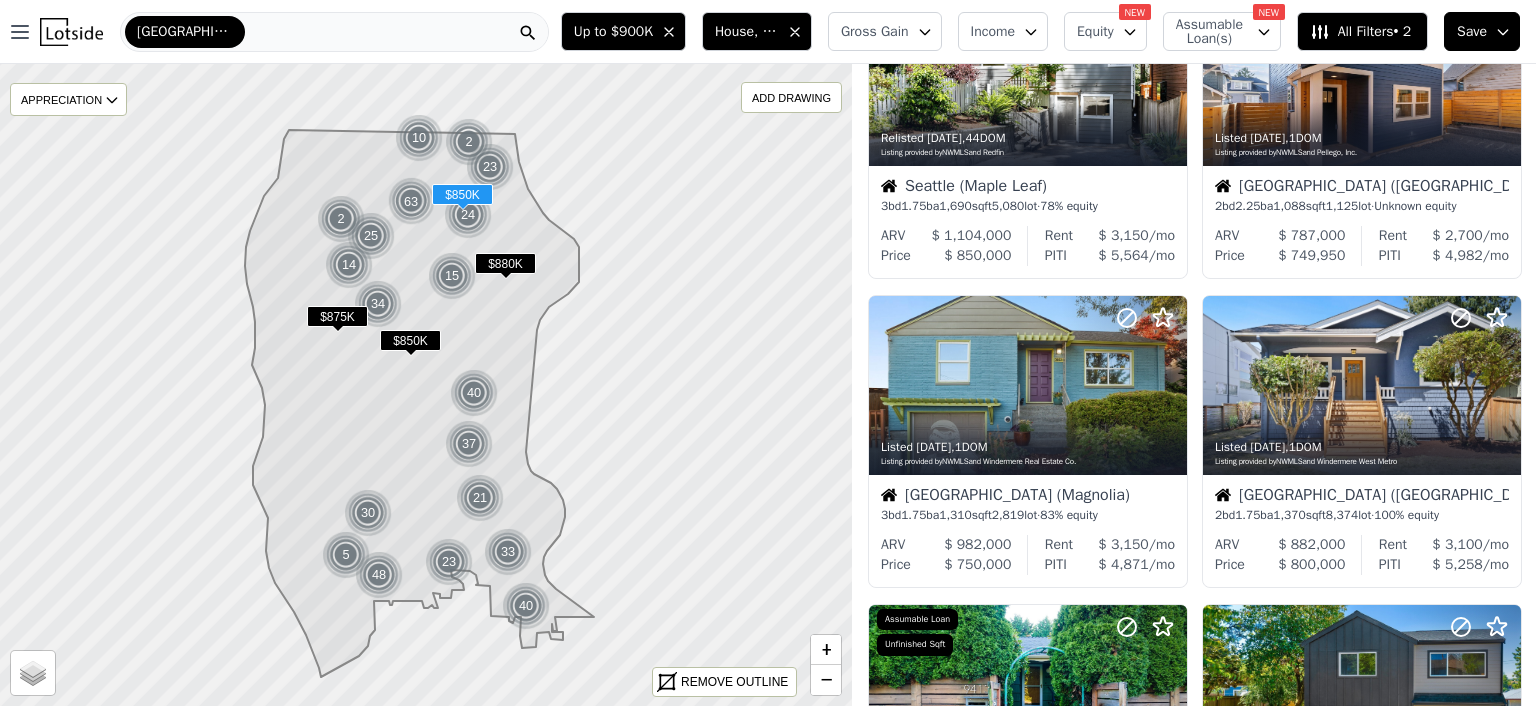 scroll, scrollTop: 760, scrollLeft: 0, axis: vertical 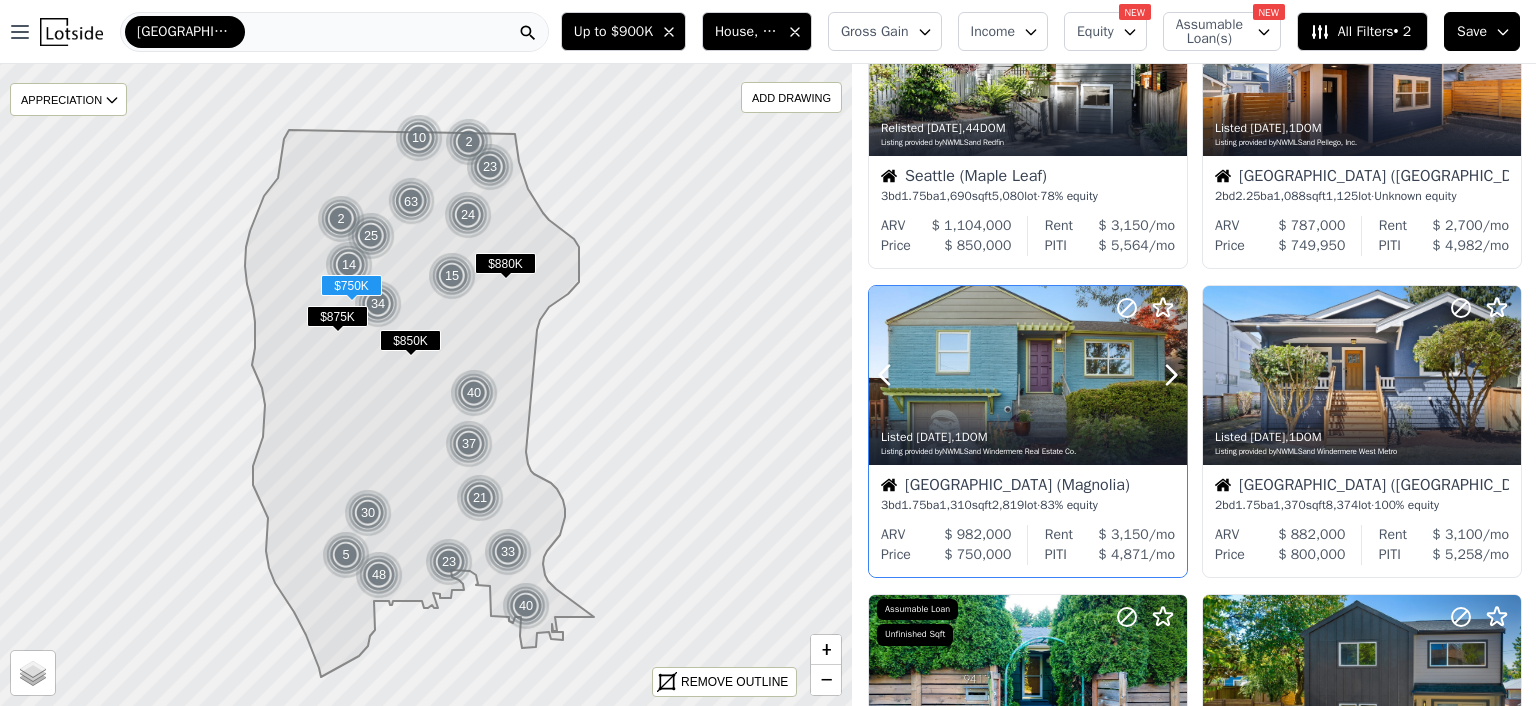 click at bounding box center [1028, 375] 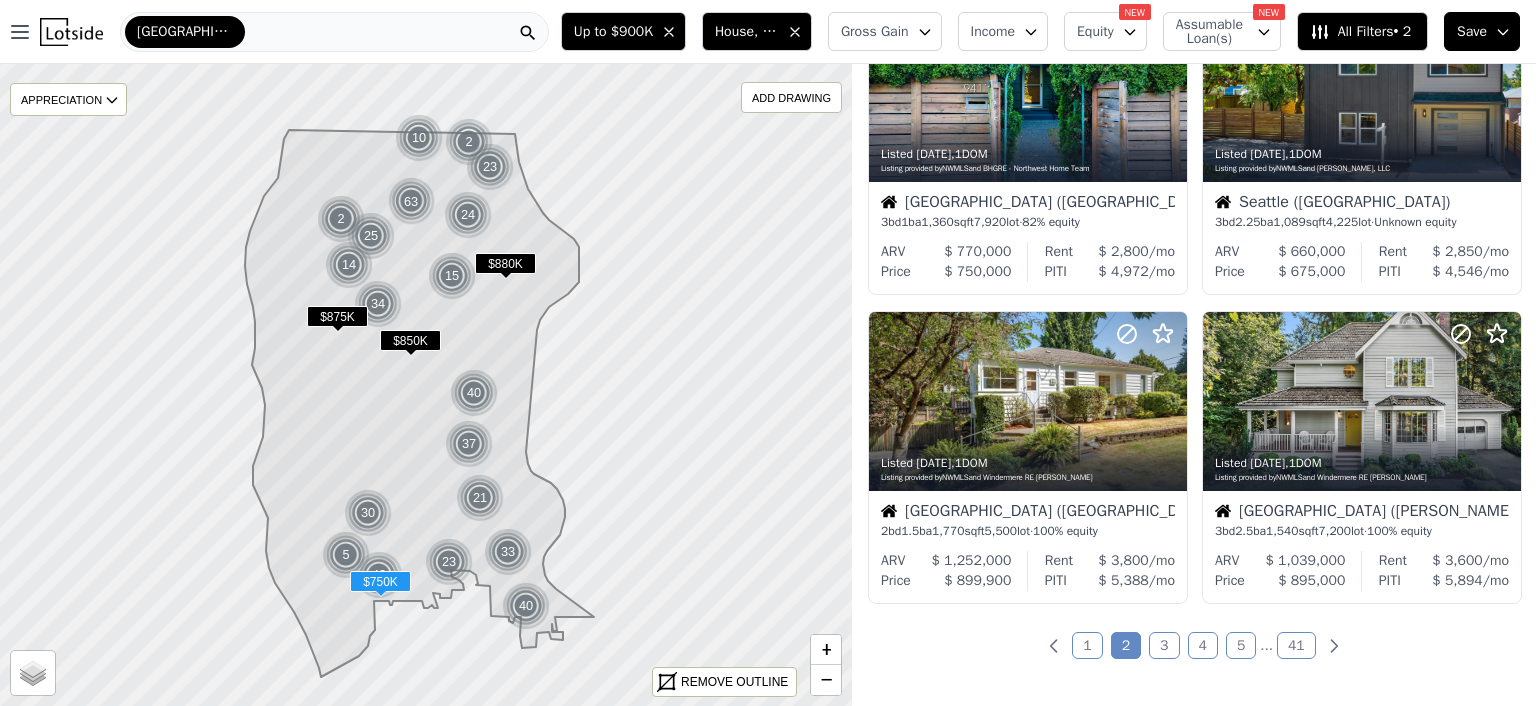 scroll, scrollTop: 1400, scrollLeft: 0, axis: vertical 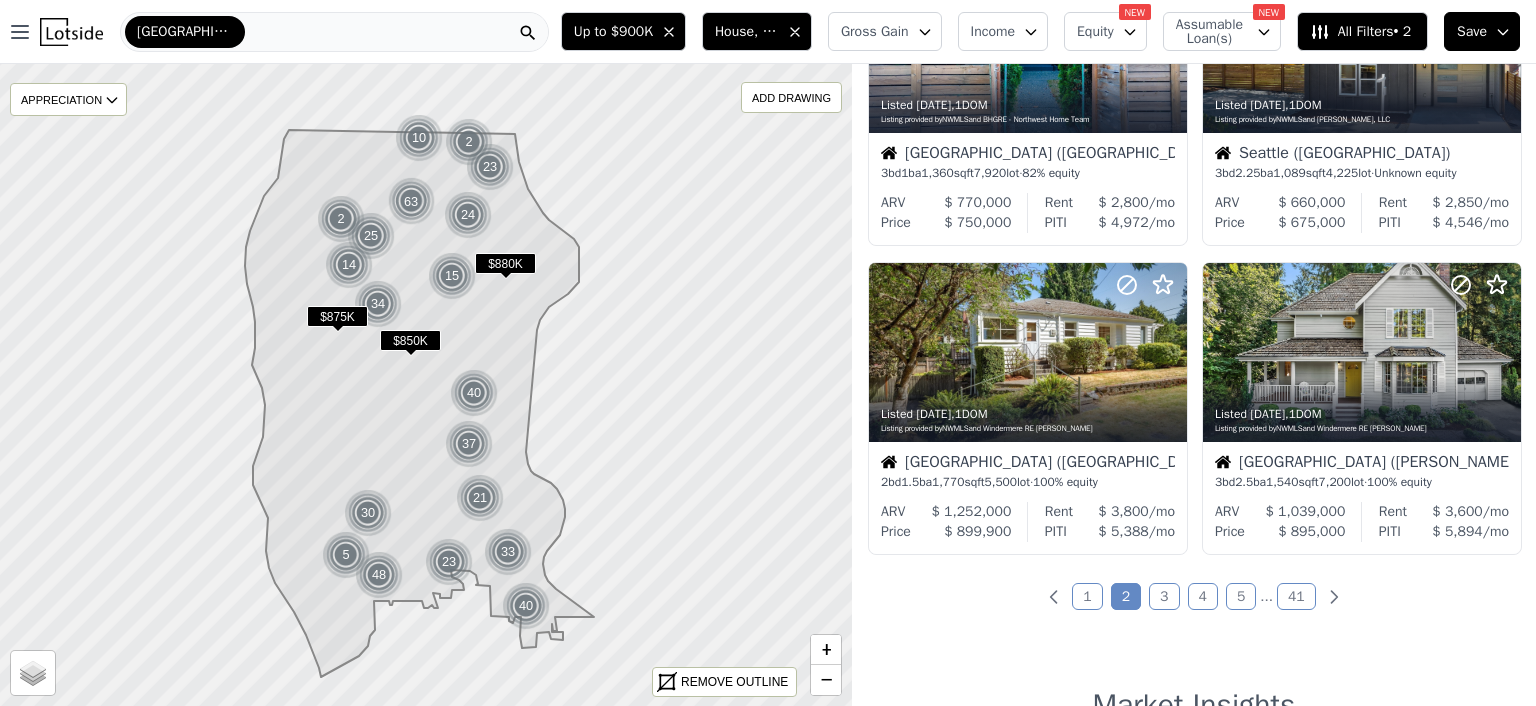 click on "3" at bounding box center (1164, 596) 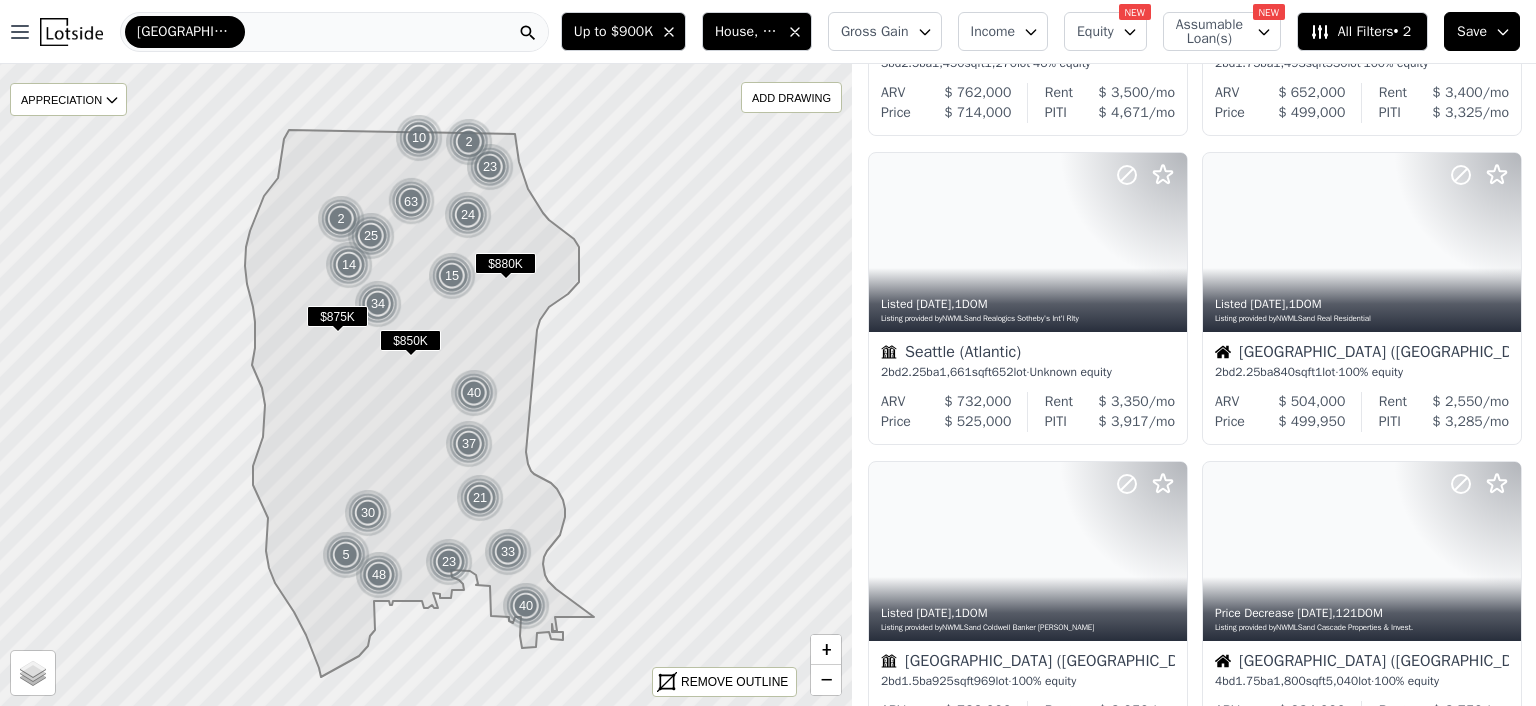 scroll, scrollTop: 0, scrollLeft: 0, axis: both 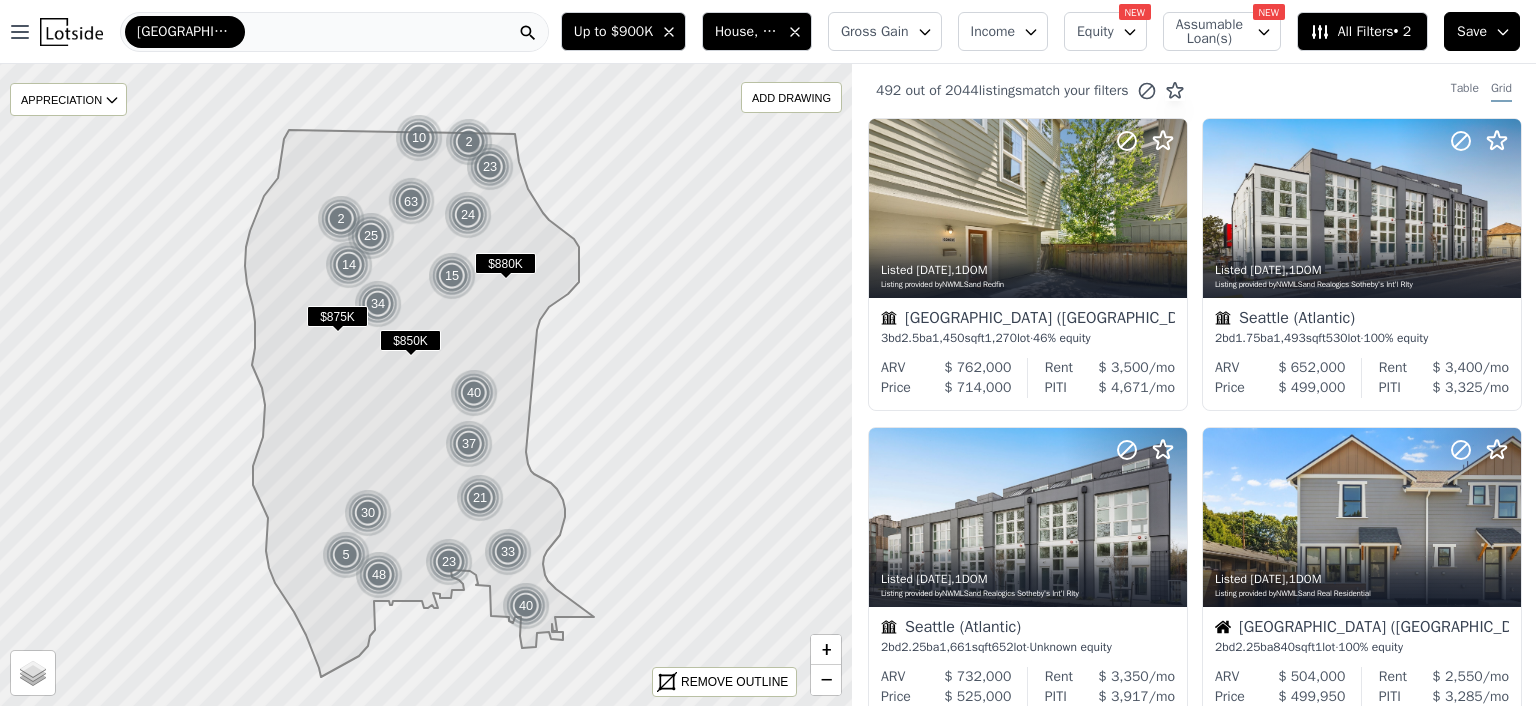 click 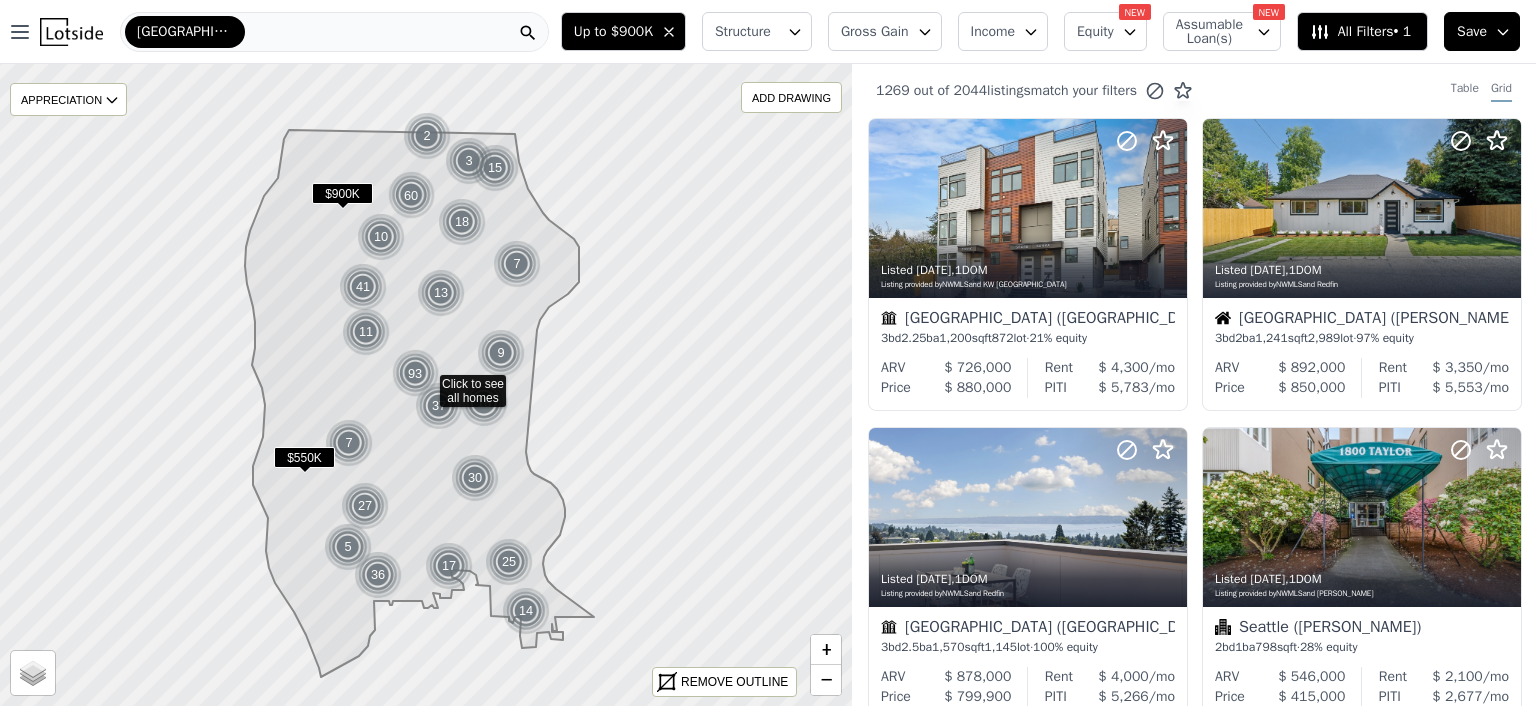 click 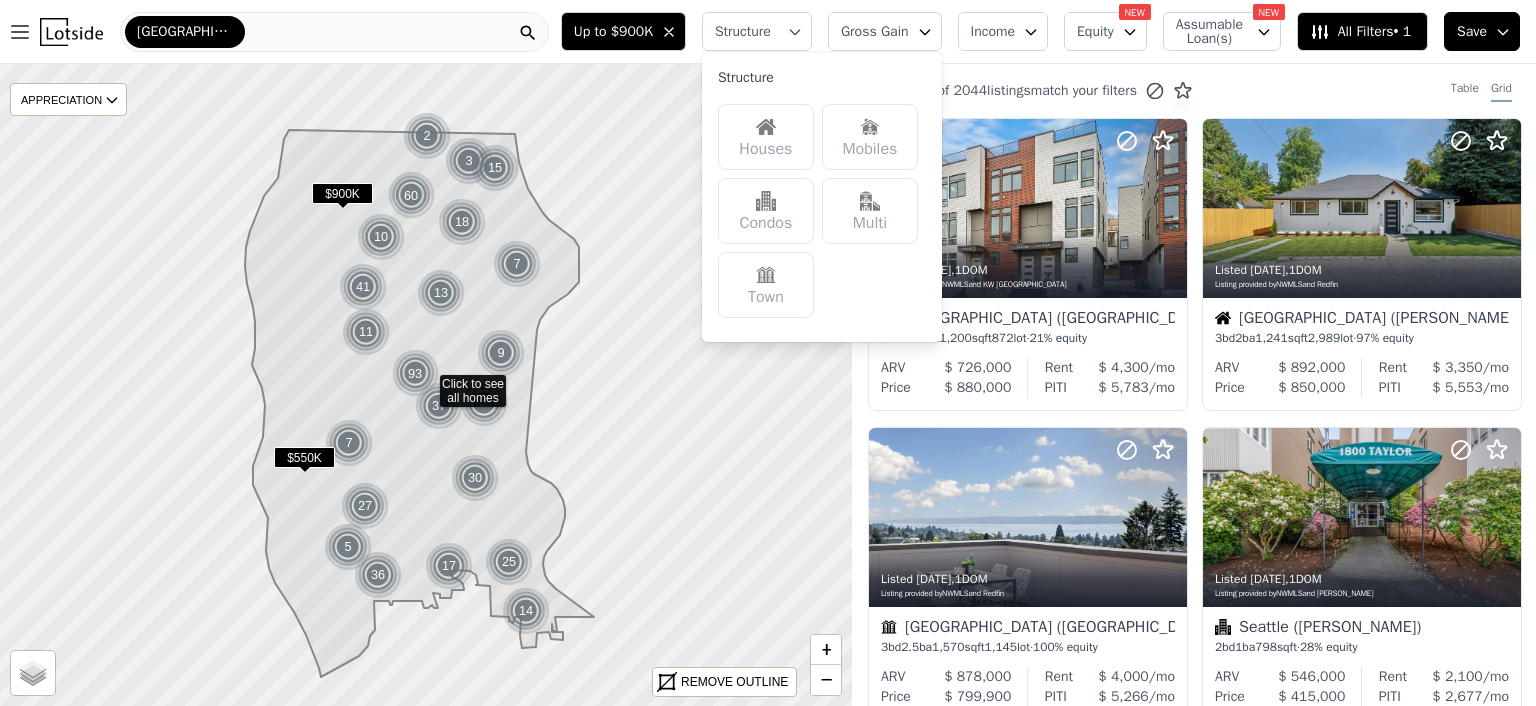 click on "Houses" at bounding box center (766, 137) 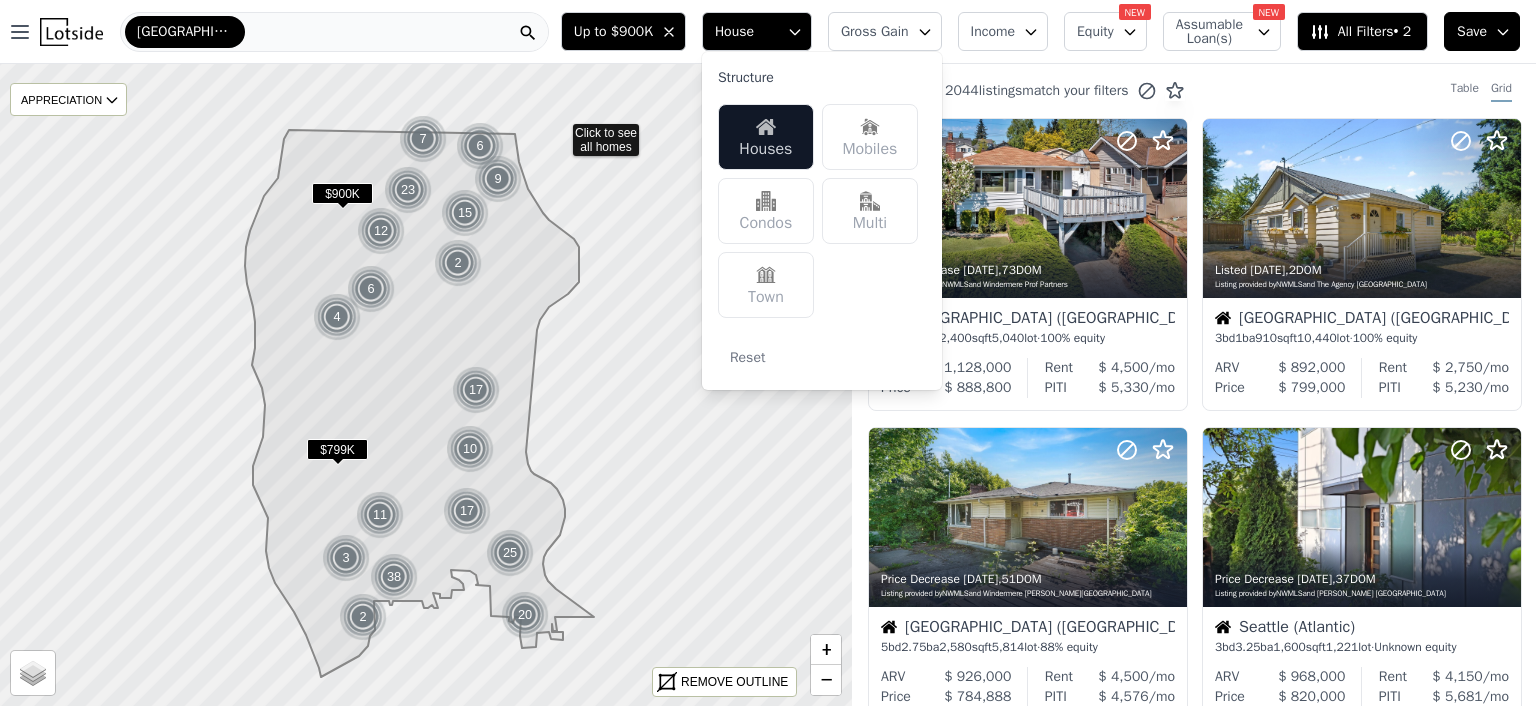 click 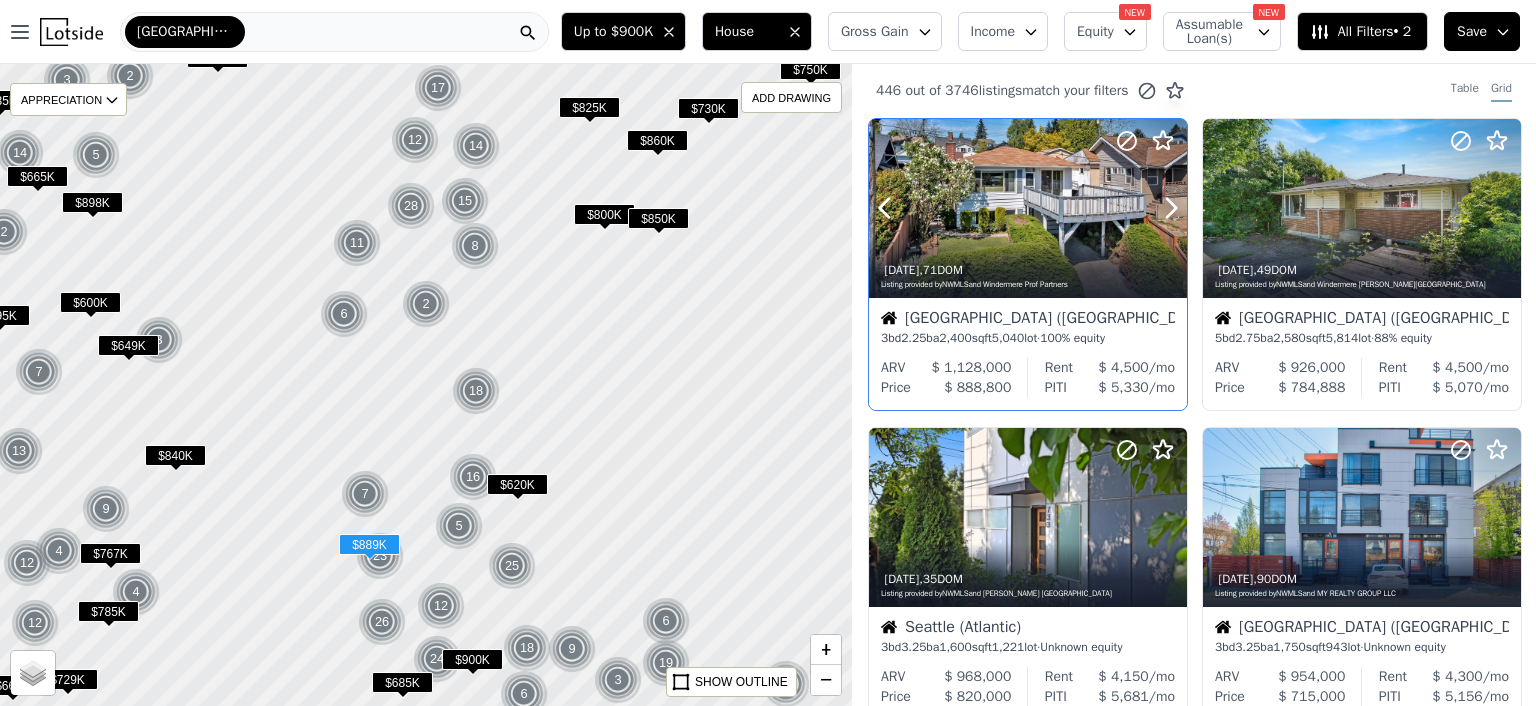 click on "2d ago ,  71  DOM Listing provided by  NWMLS  and Windermere Prof Partners" at bounding box center (1028, 274) 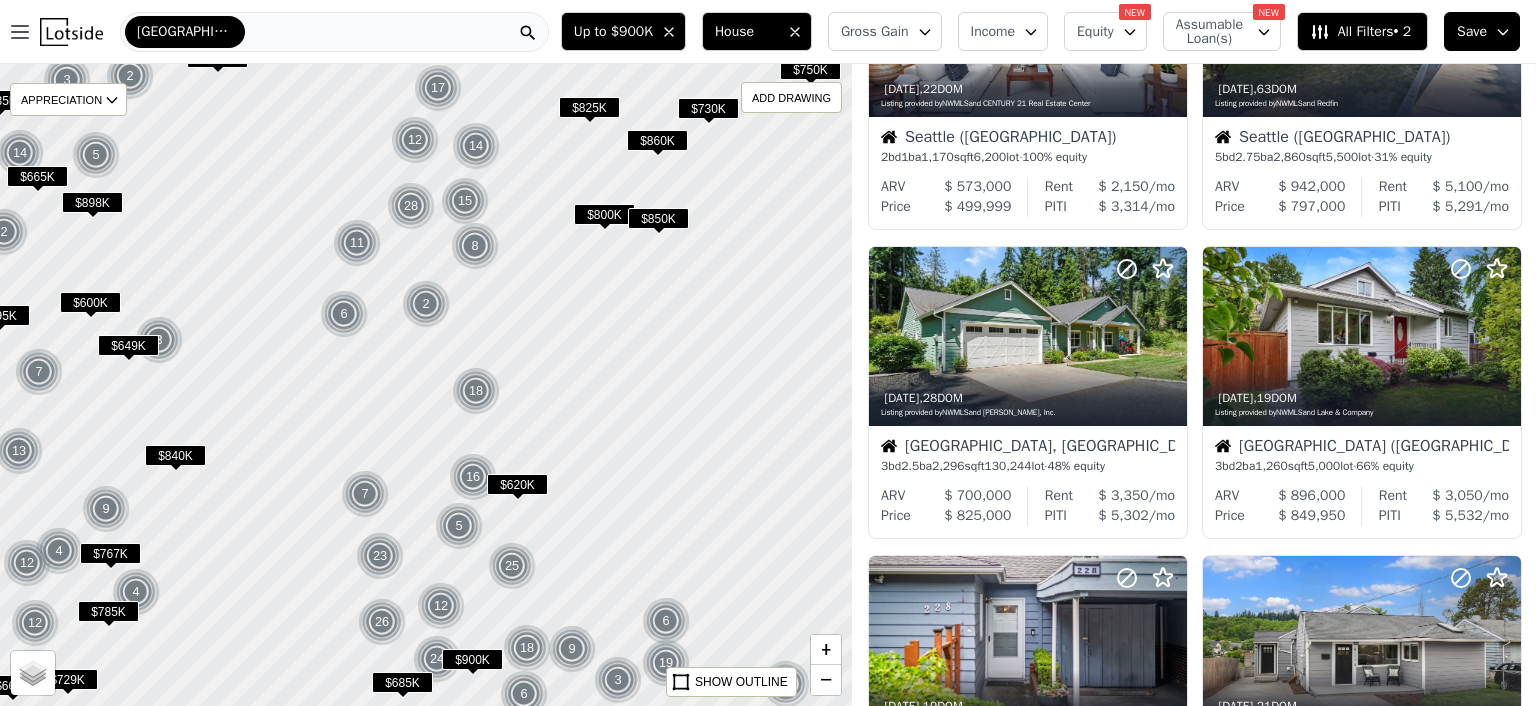 scroll, scrollTop: 800, scrollLeft: 0, axis: vertical 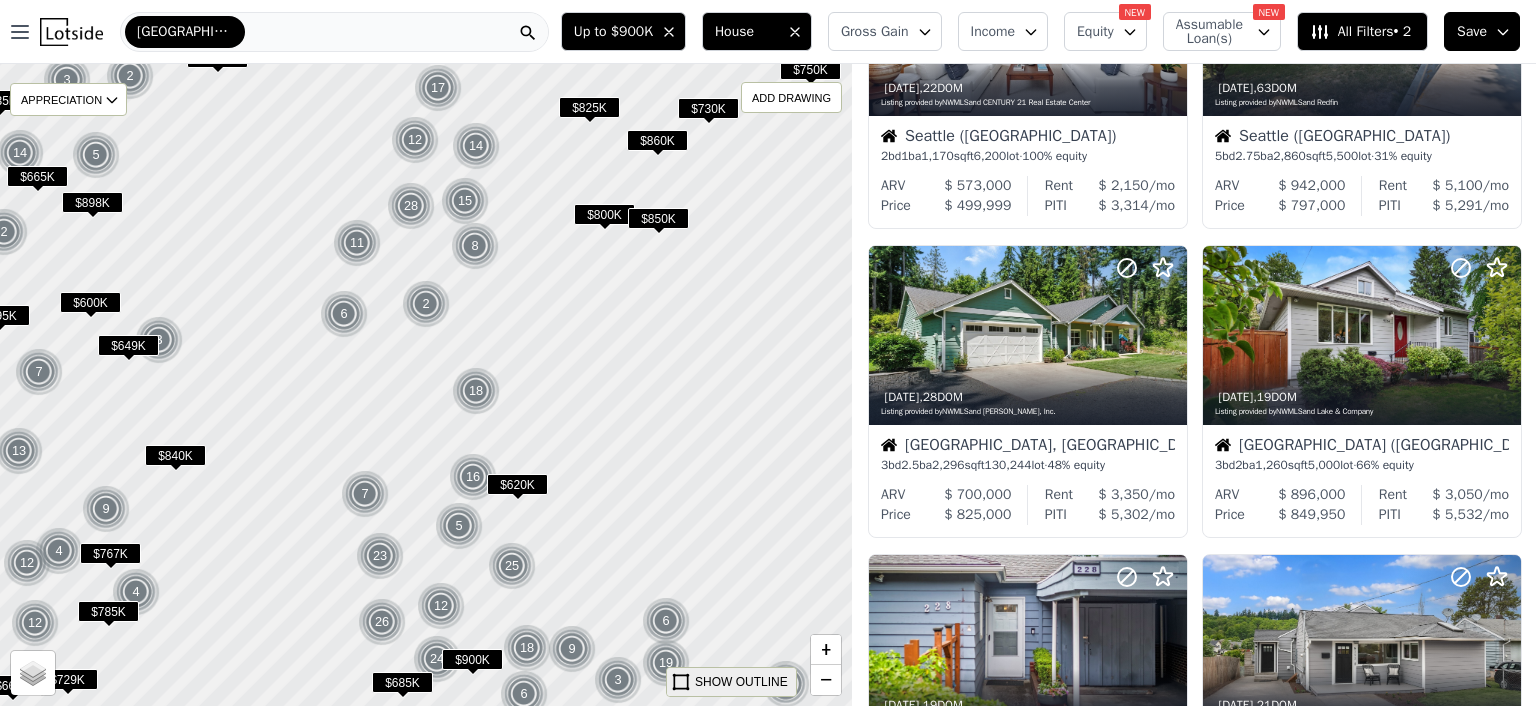 click on "SHOW OUTLINE" at bounding box center [741, 682] 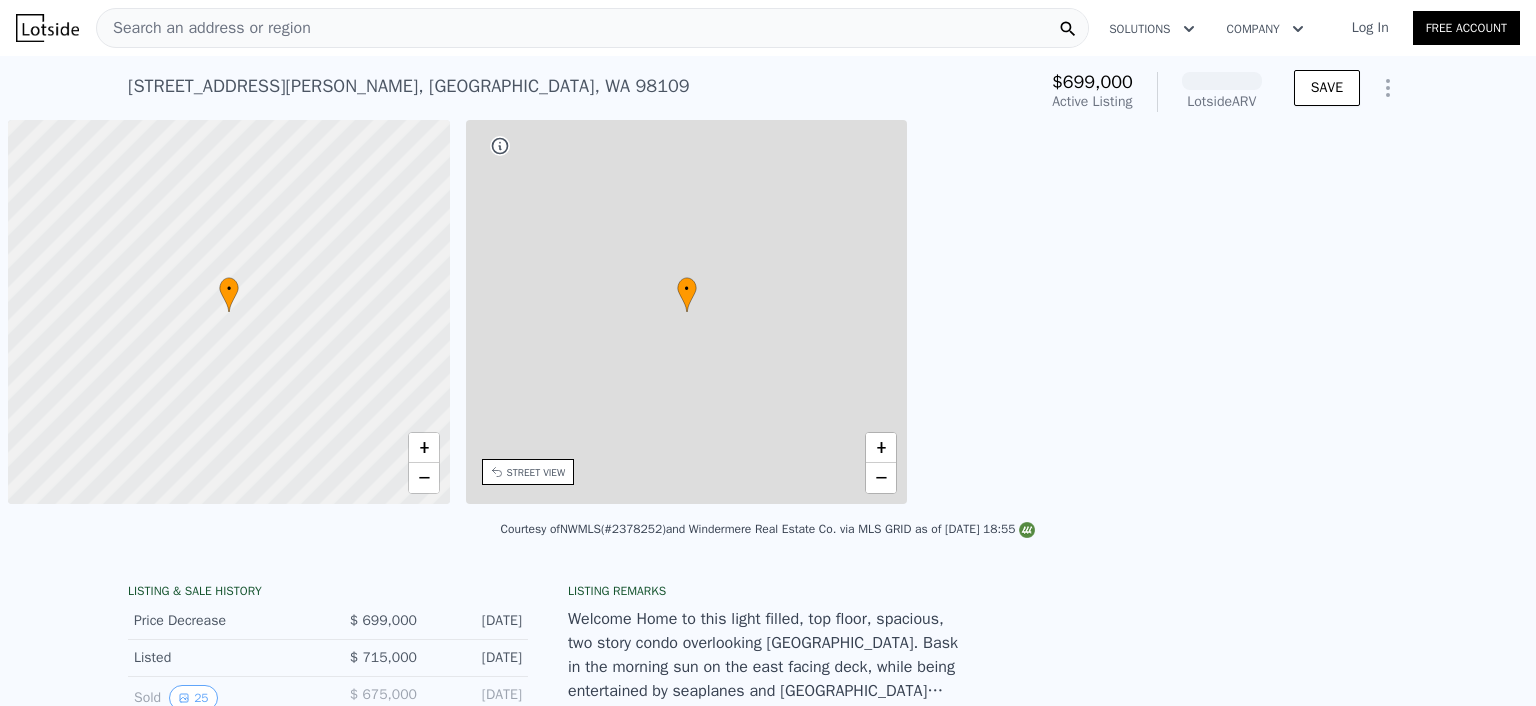 scroll, scrollTop: 0, scrollLeft: 0, axis: both 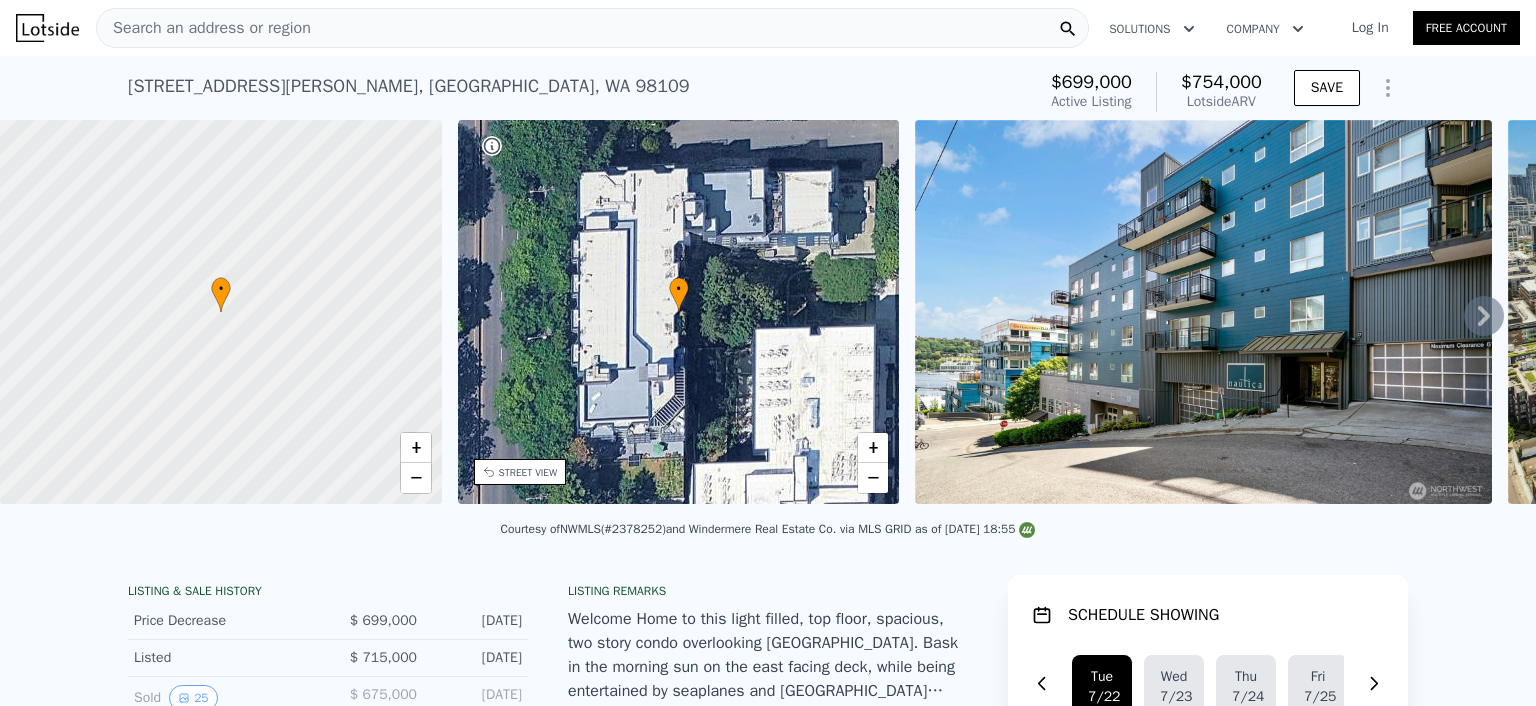 click on "LISTING & SALE HISTORY Price Decrease $ 699,000 [DATE] Listed $ 715,000 [DATE] Sold 25 $ 675,000 [DATE] Listed $ 675,000 [DATE] Sold 1 $ 447,500 [DATE] Price Increase $ 447,500 [DATE] Listed $ 439,500 [DATE] Sold 1 $ 343,750 [DATE] Listed $ 343,750 [DATE] Sold 0 $ 317,000 [DATE] Listed $ 319,950 [DATE]  Show more history Rent Sale Rent over time Price per Square Foot 1Y 3Y 10Y Max 1998 2001 2003 2006 2008 2011 2013 2016 2018 2021 2023 $0.79 $1.04 $1.29 $1.54 $1.79 $2.04 $2.29 $2.54 $2.89 King Co. Seattle Metro Condominiums Median Sale Price per Square Foot 1Y 3Y 10Y Max 2000 2002 2005 2007 2009 2012 2014 2017 2019 2021 2024 $142 $207 $272 $337 $402 $467 $532 $597 $700 King Co. Seattle Zip Sale Loan history from public records ARM 3.12% $540,000 [DATE] Loan 6% $358,000 [DATE] Estimated Equity 37% equity $699,000 Value $675,000 Last Sale $24,000 Appreciation $441,160 Principal $540,000 Initial Loan $98,840 Paid Down $257,840 Equity   Type 2 1" at bounding box center (768, 1132) 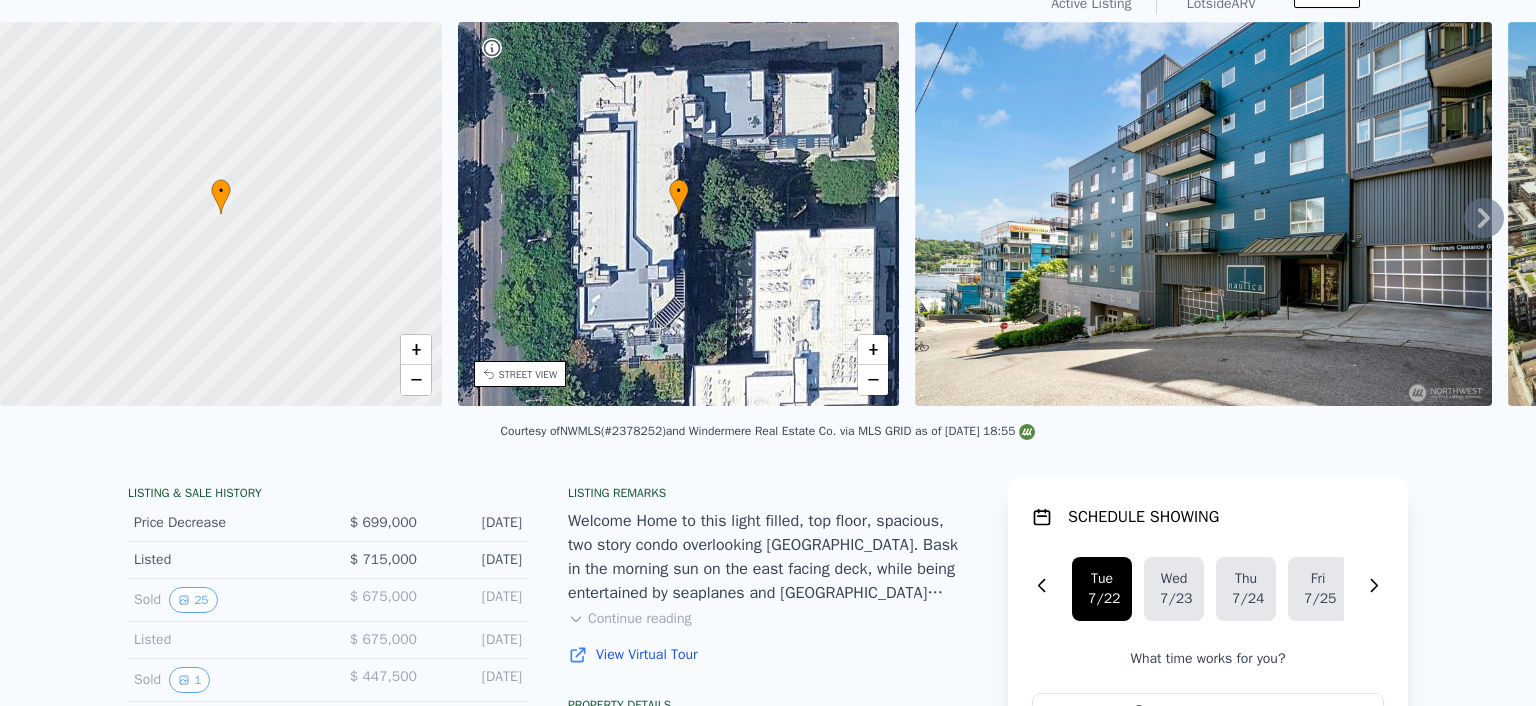 scroll, scrollTop: 7, scrollLeft: 0, axis: vertical 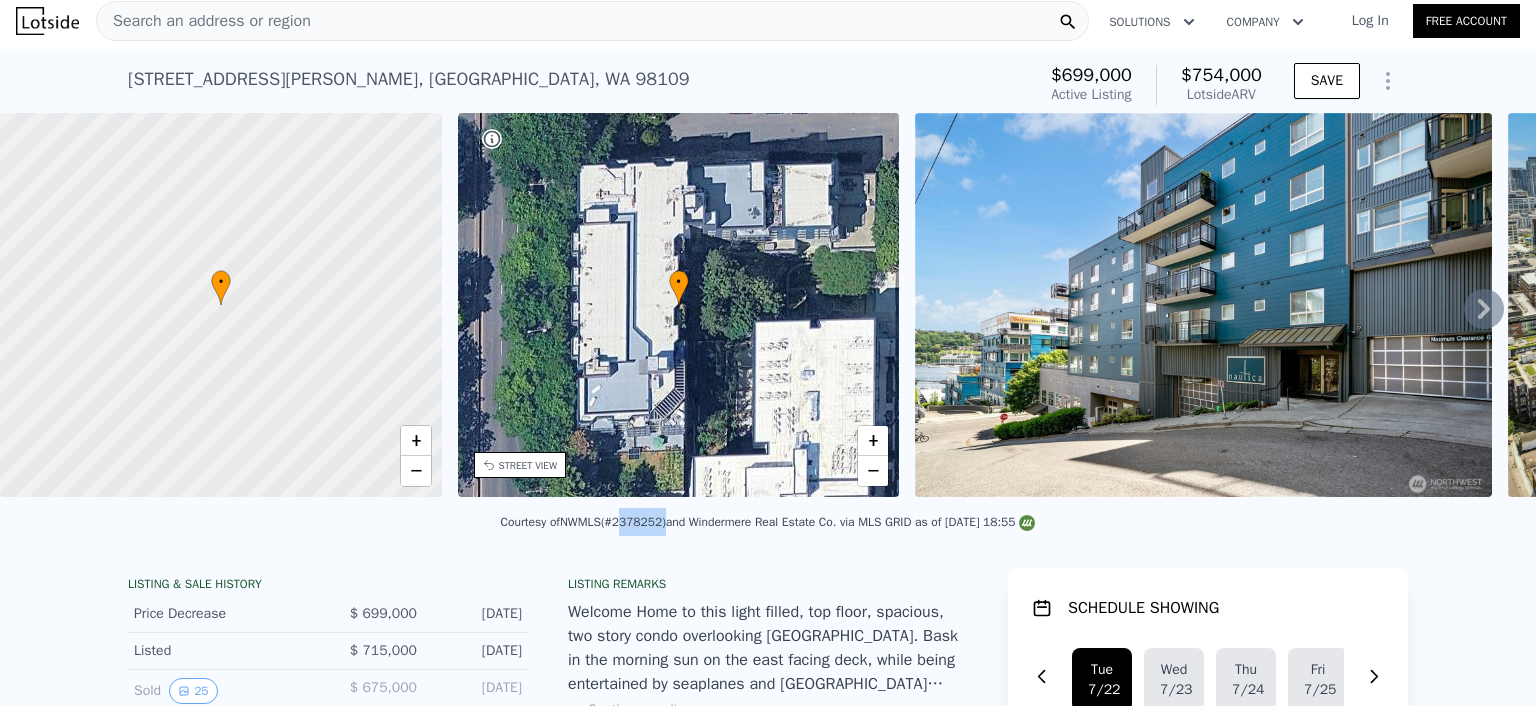 drag, startPoint x: 608, startPoint y: 532, endPoint x: 650, endPoint y: 534, distance: 42.047592 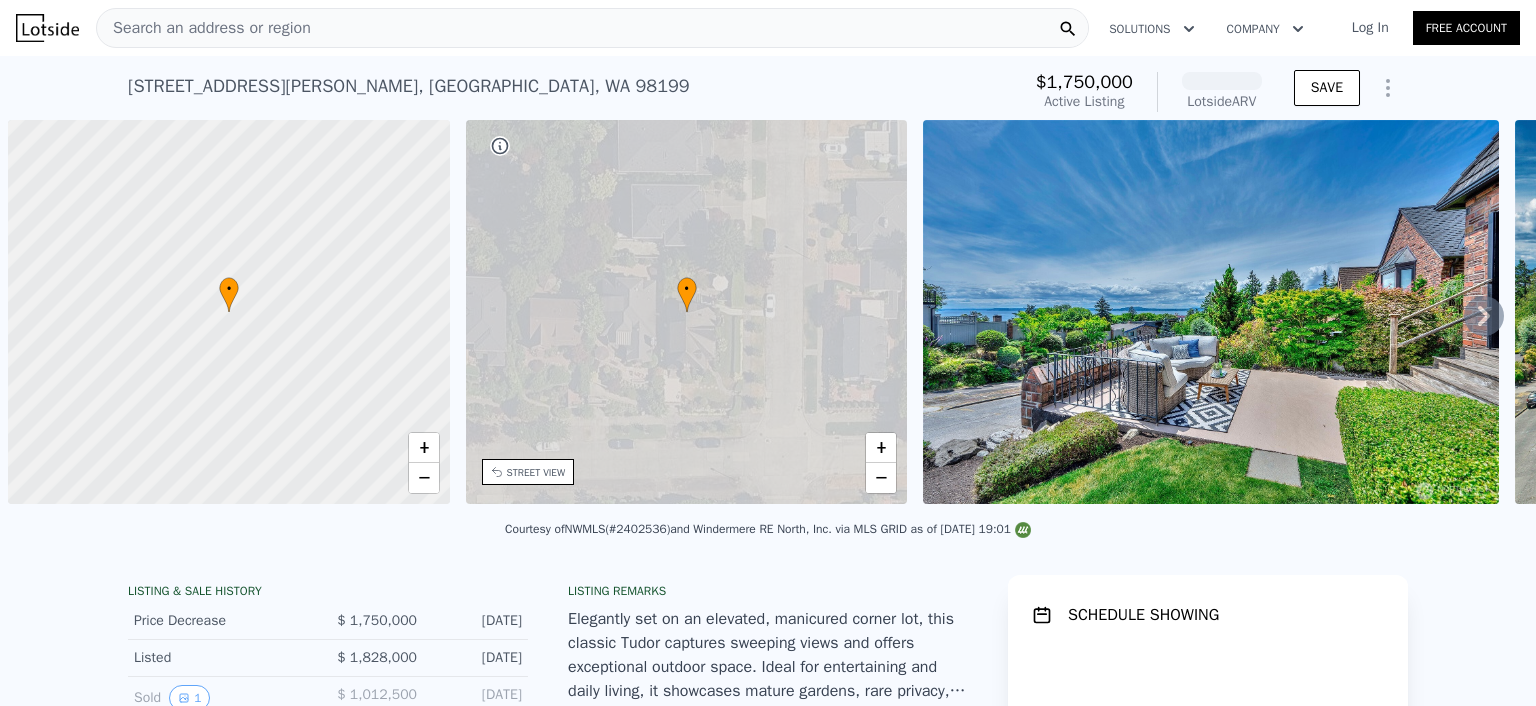 scroll, scrollTop: 0, scrollLeft: 0, axis: both 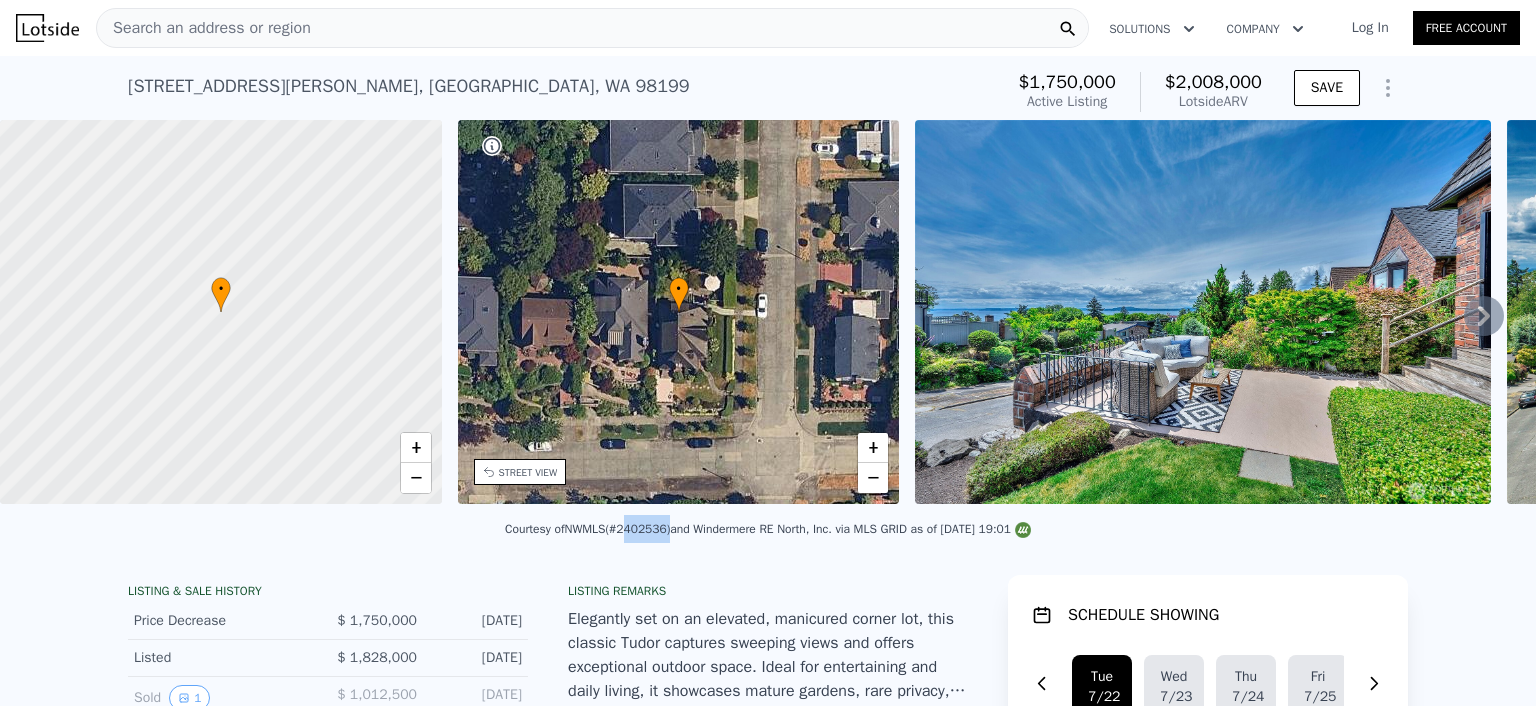 drag, startPoint x: 611, startPoint y: 540, endPoint x: 656, endPoint y: 539, distance: 45.01111 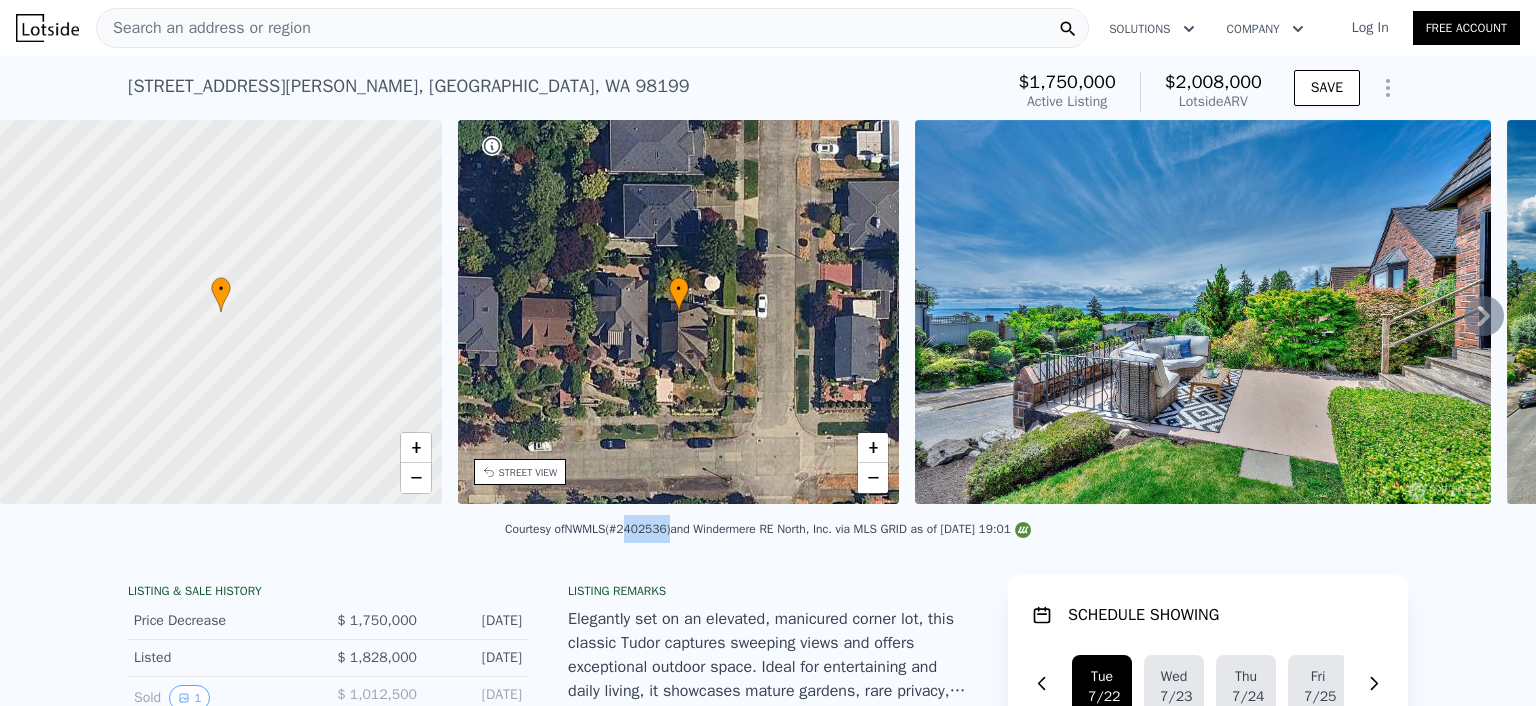 copy on "2402536" 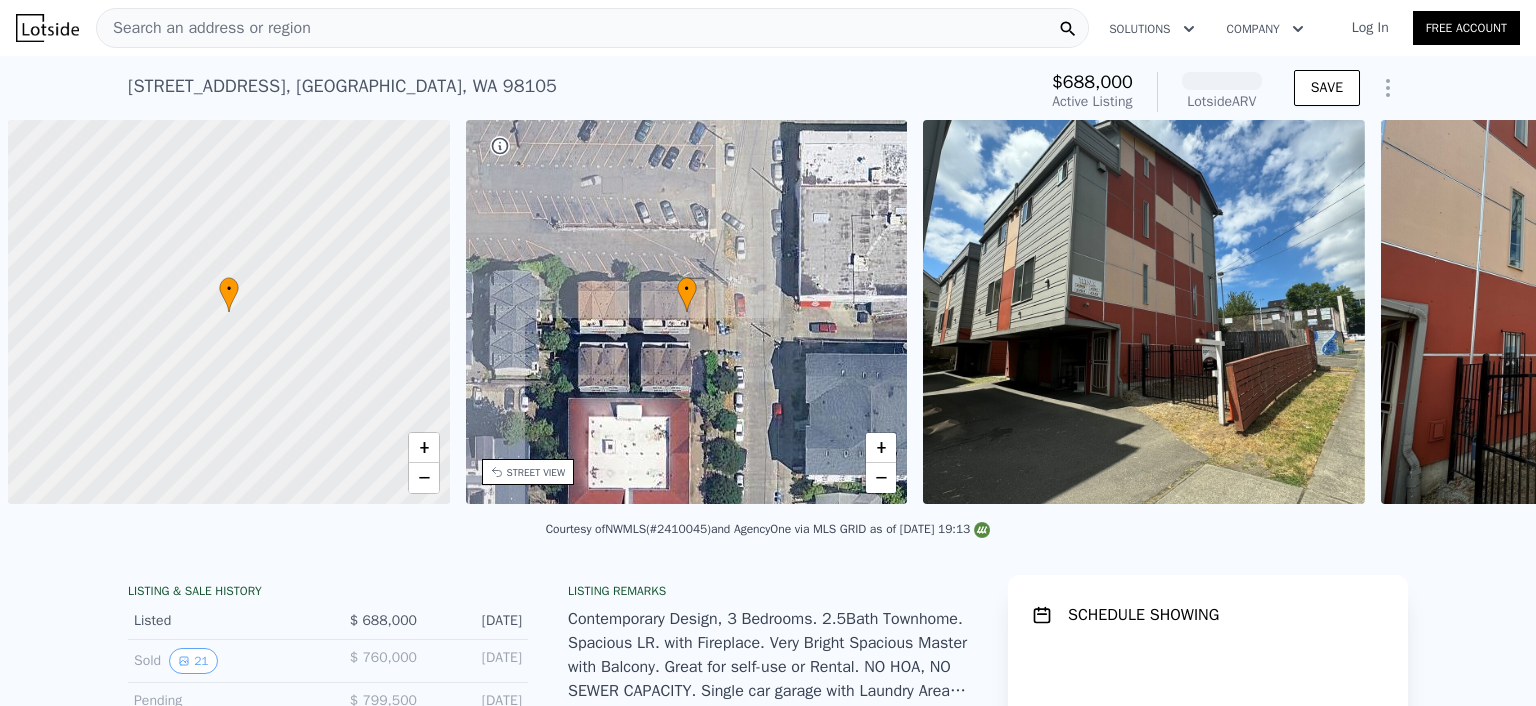 scroll, scrollTop: 0, scrollLeft: 0, axis: both 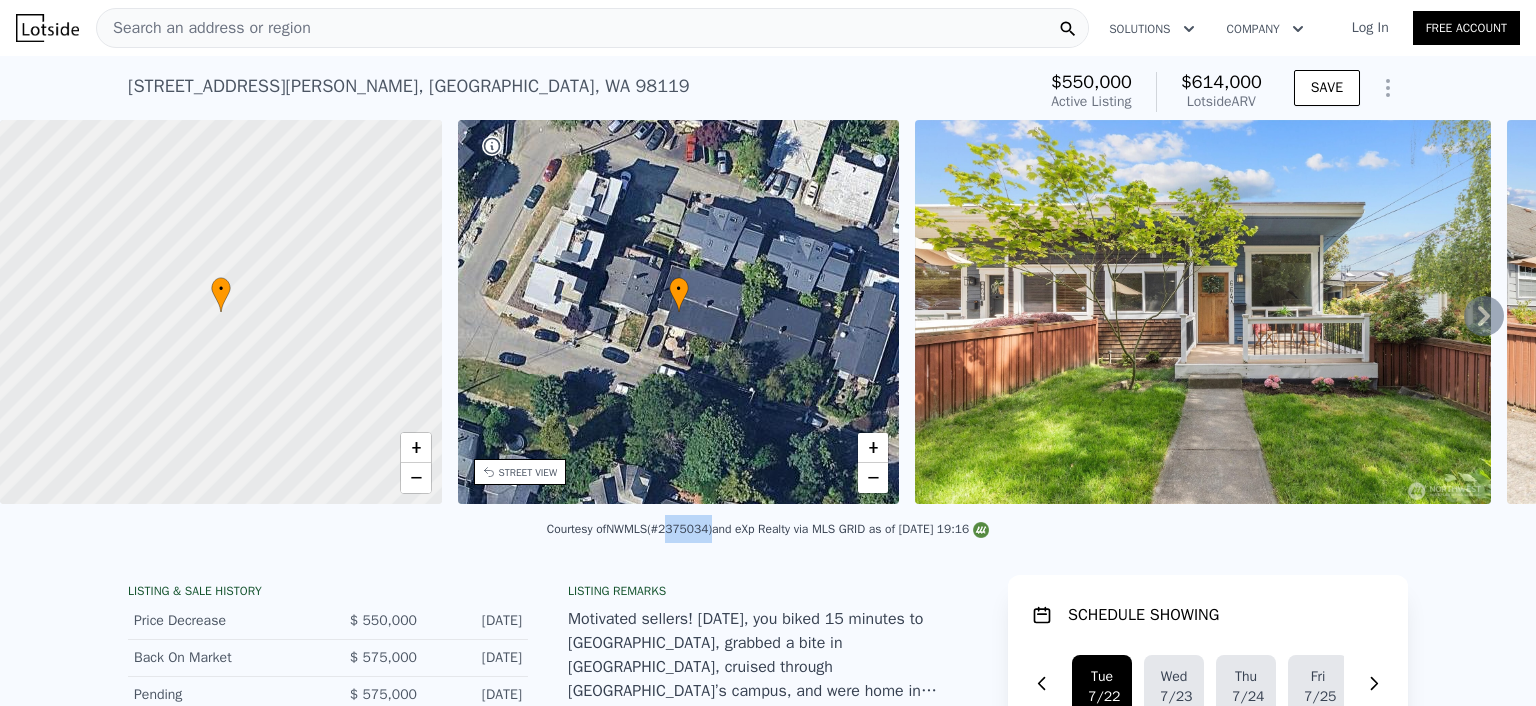 drag, startPoint x: 653, startPoint y: 543, endPoint x: 696, endPoint y: 543, distance: 43 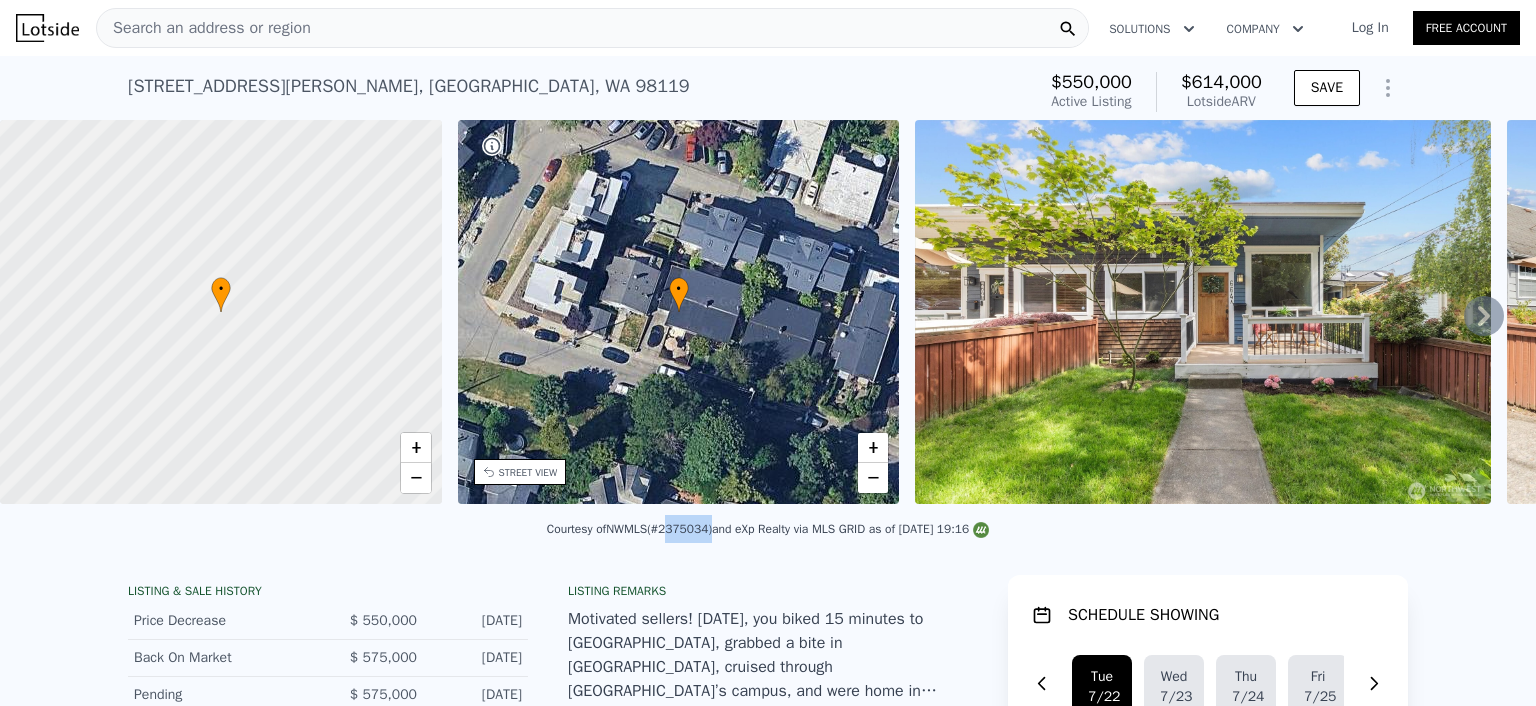 copy on "2375034" 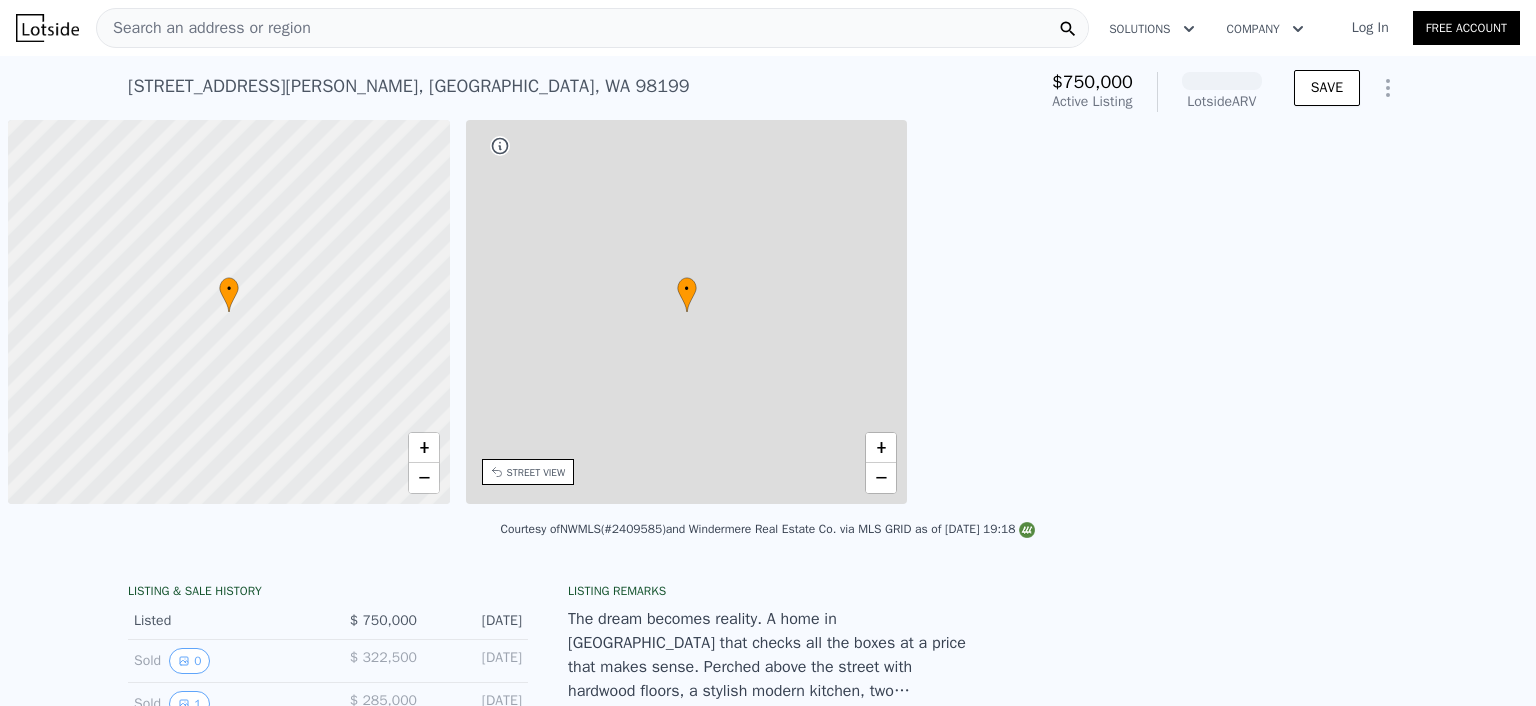 scroll, scrollTop: 0, scrollLeft: 0, axis: both 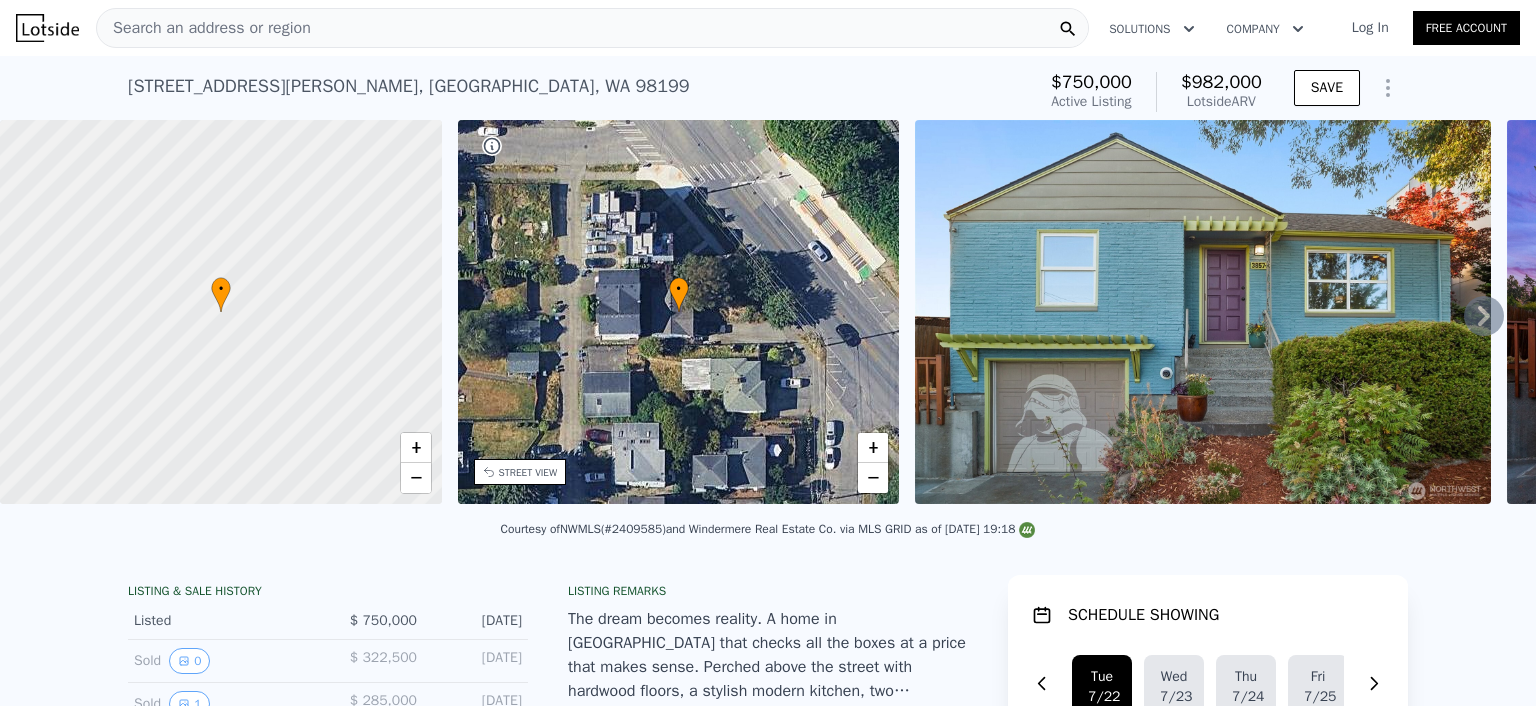 click 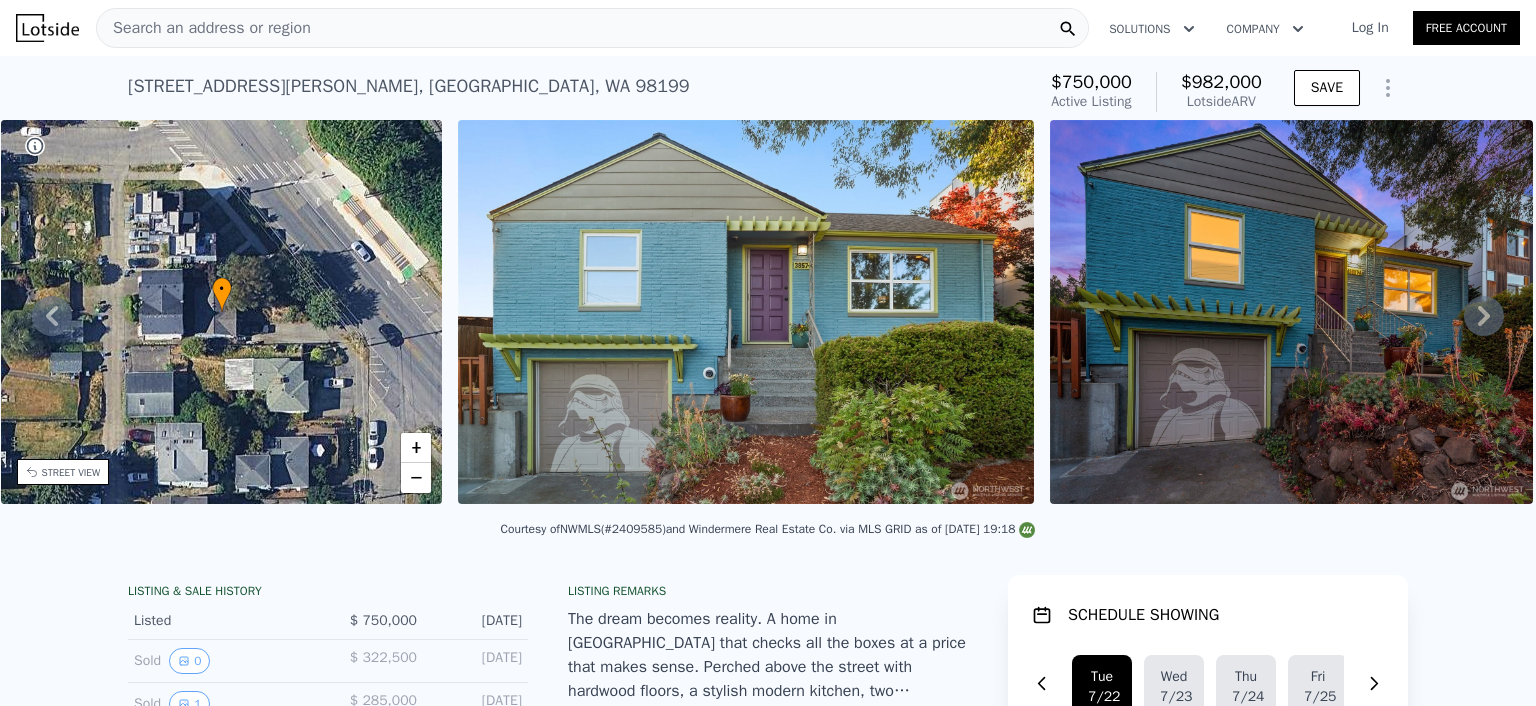 click 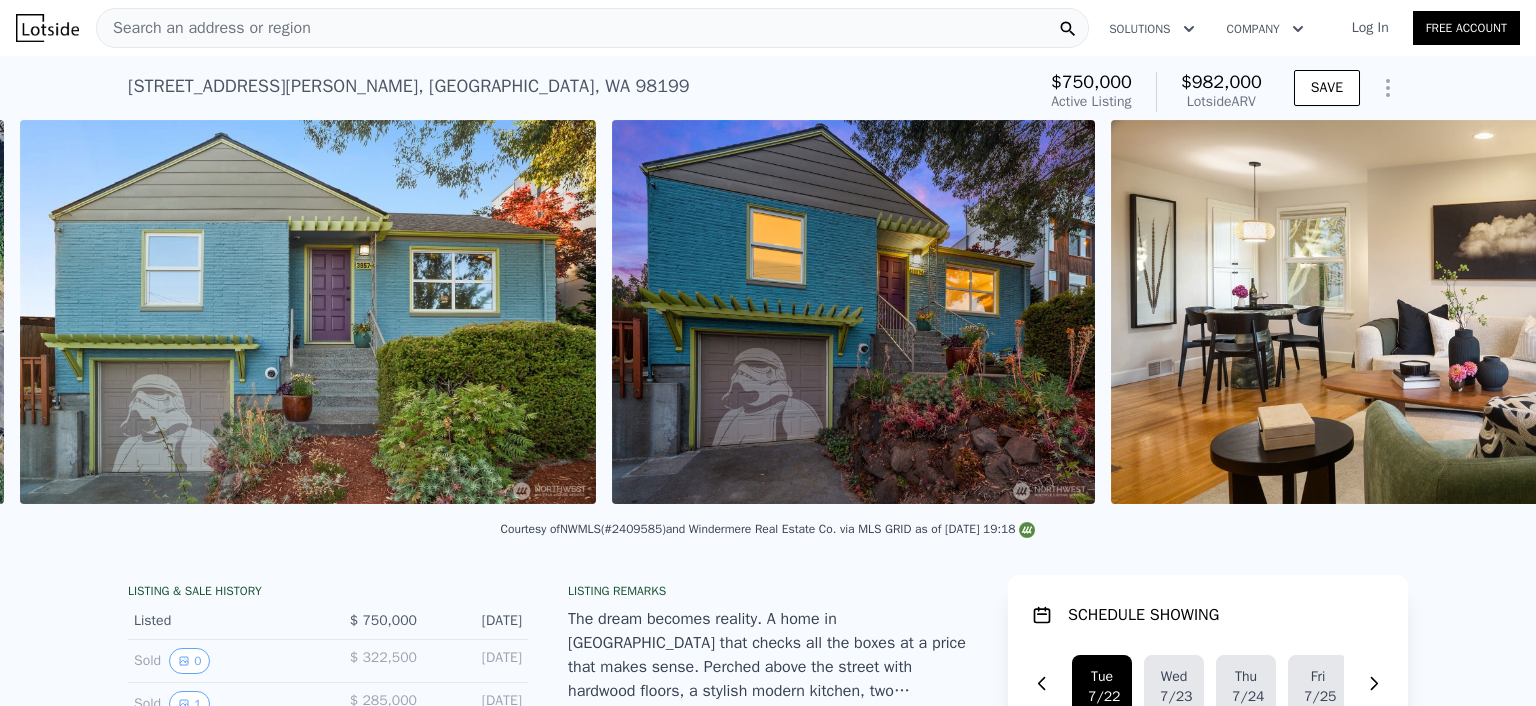 scroll, scrollTop: 0, scrollLeft: 915, axis: horizontal 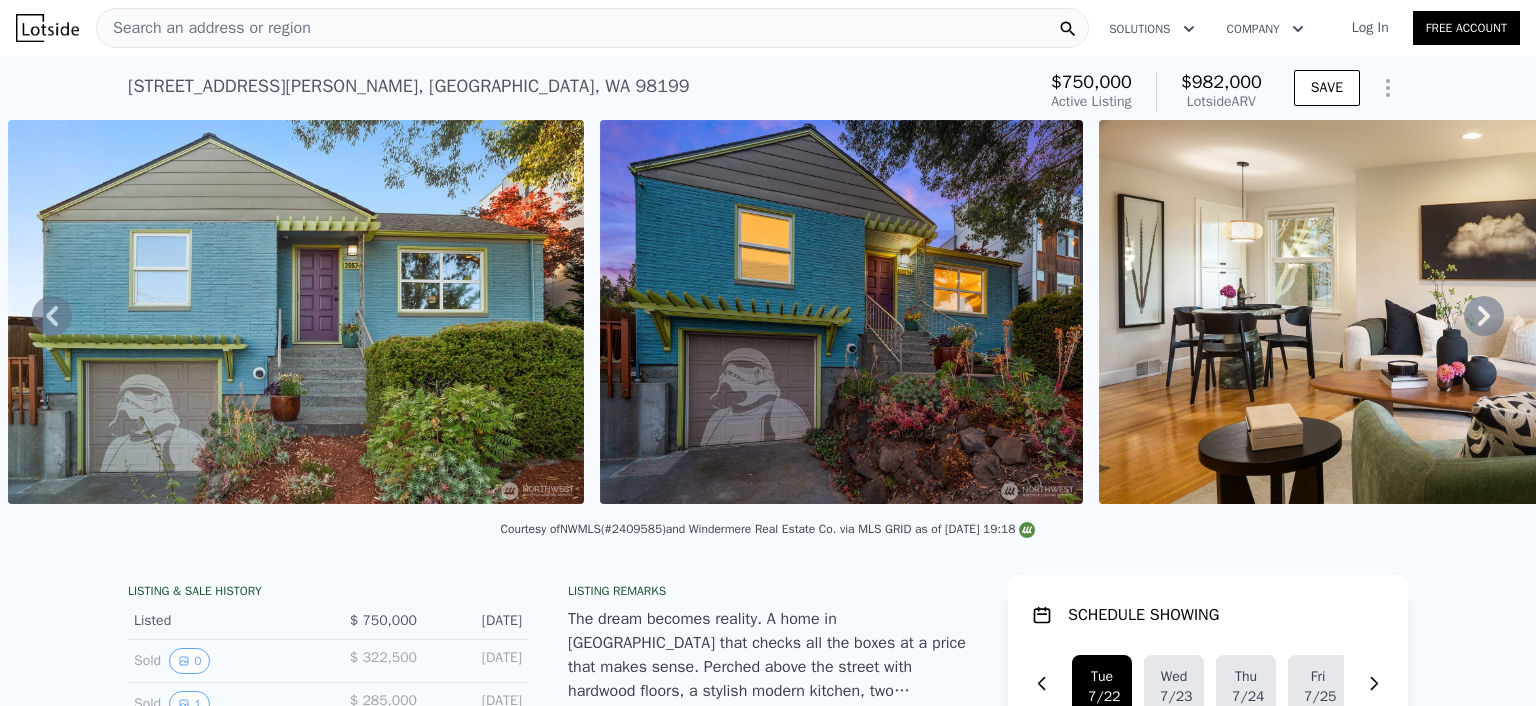 click 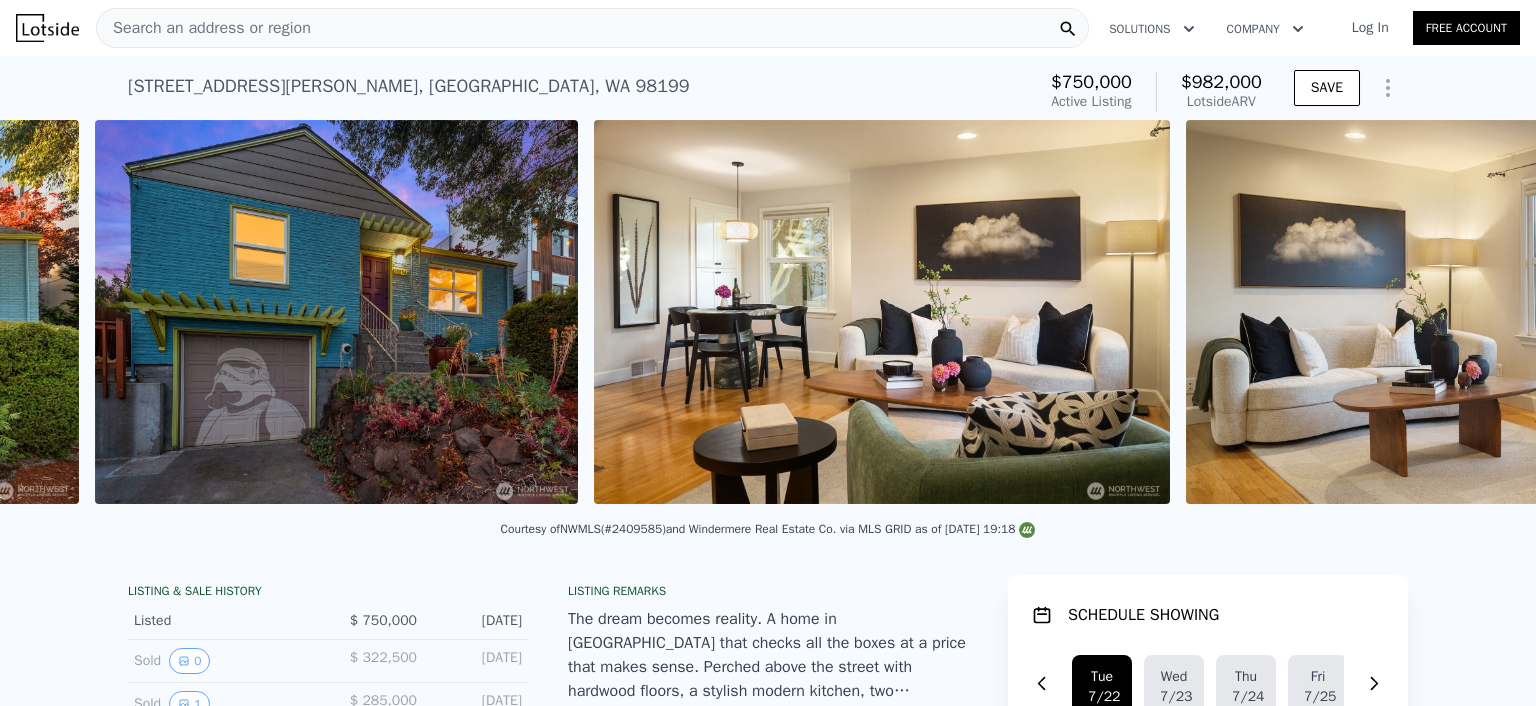 scroll, scrollTop: 0, scrollLeft: 1507, axis: horizontal 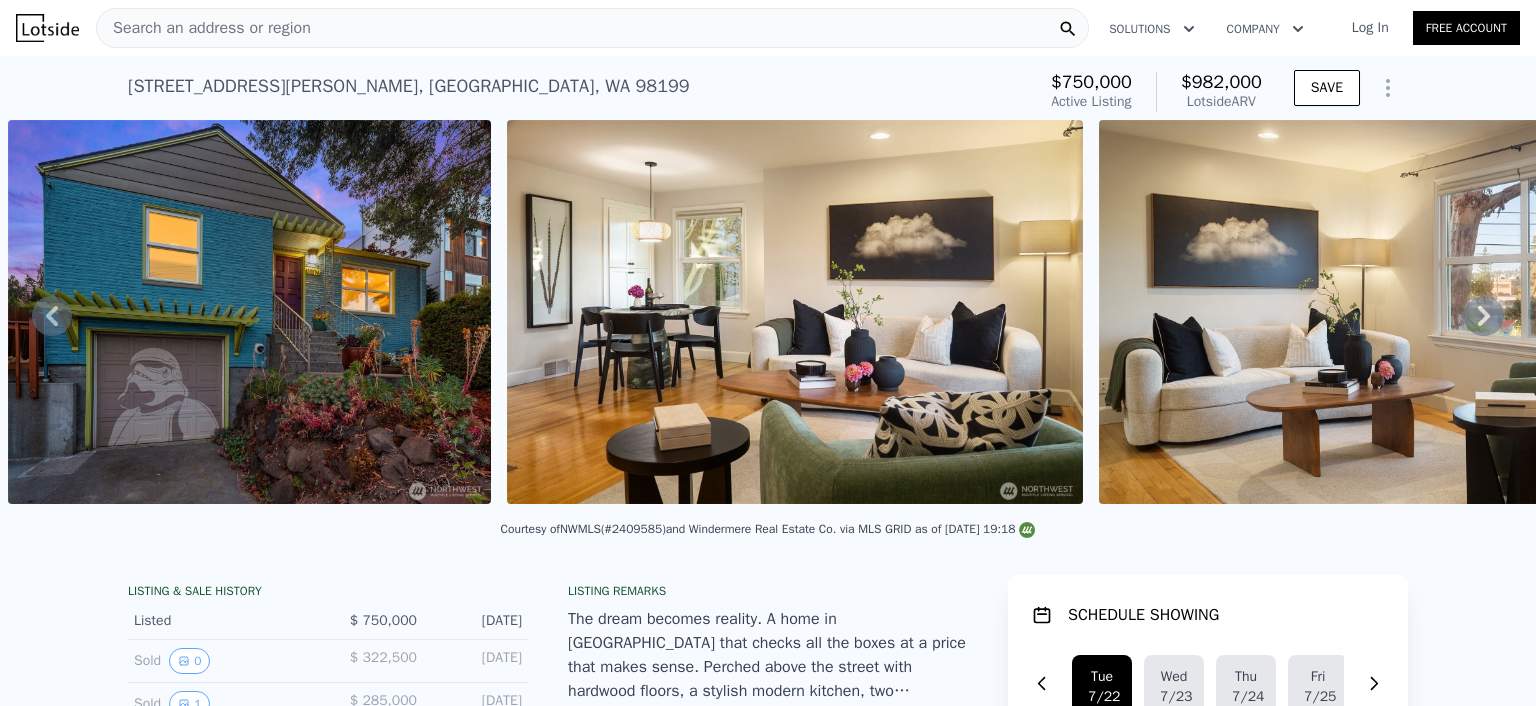 click 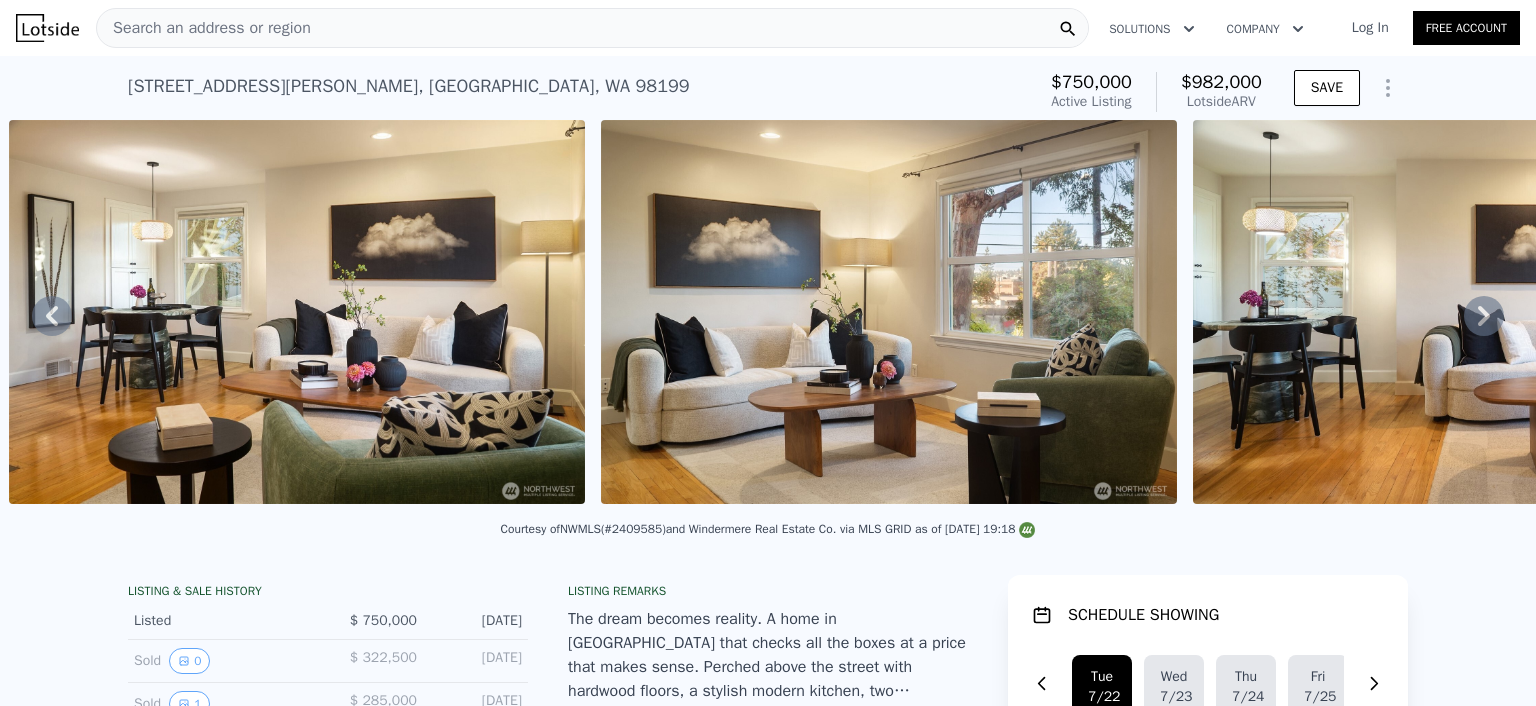 click 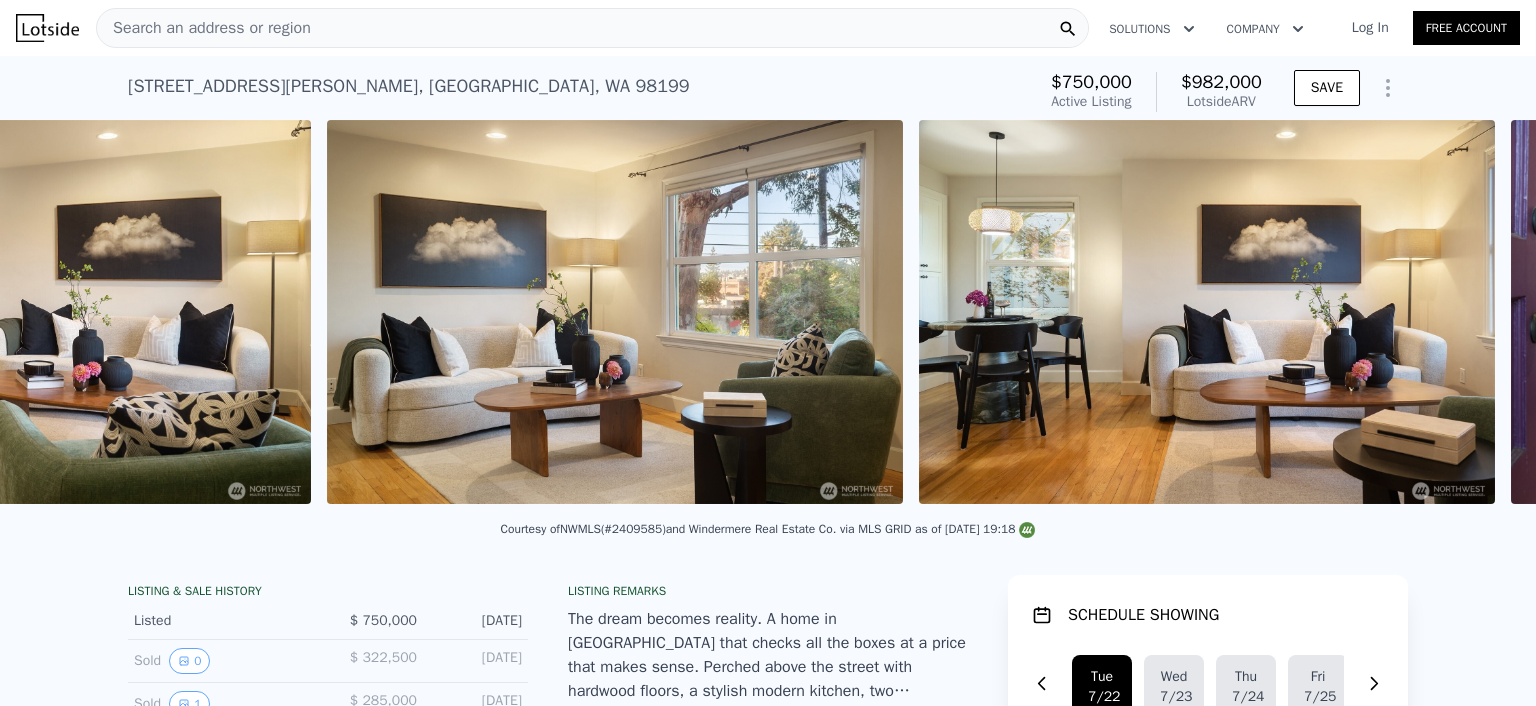 scroll, scrollTop: 0, scrollLeft: 2597, axis: horizontal 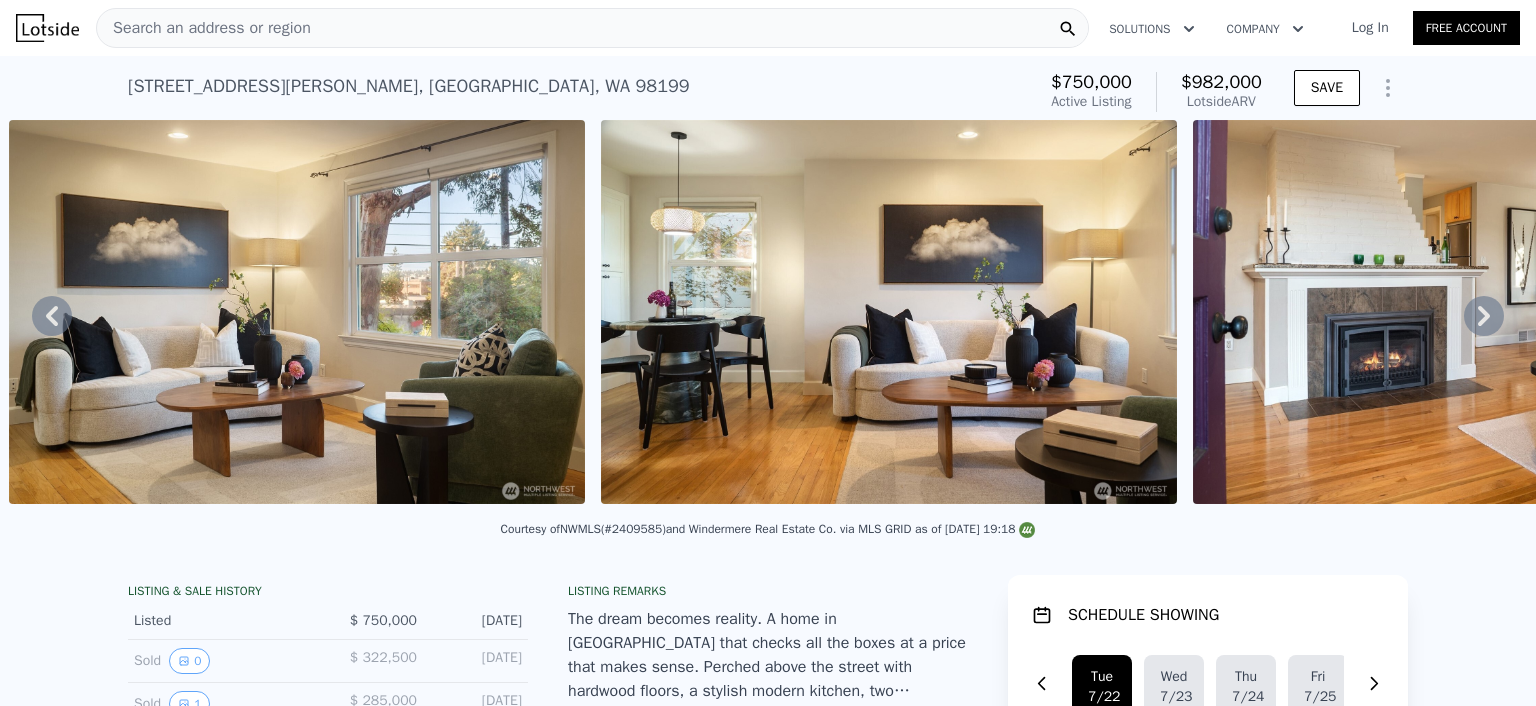 click 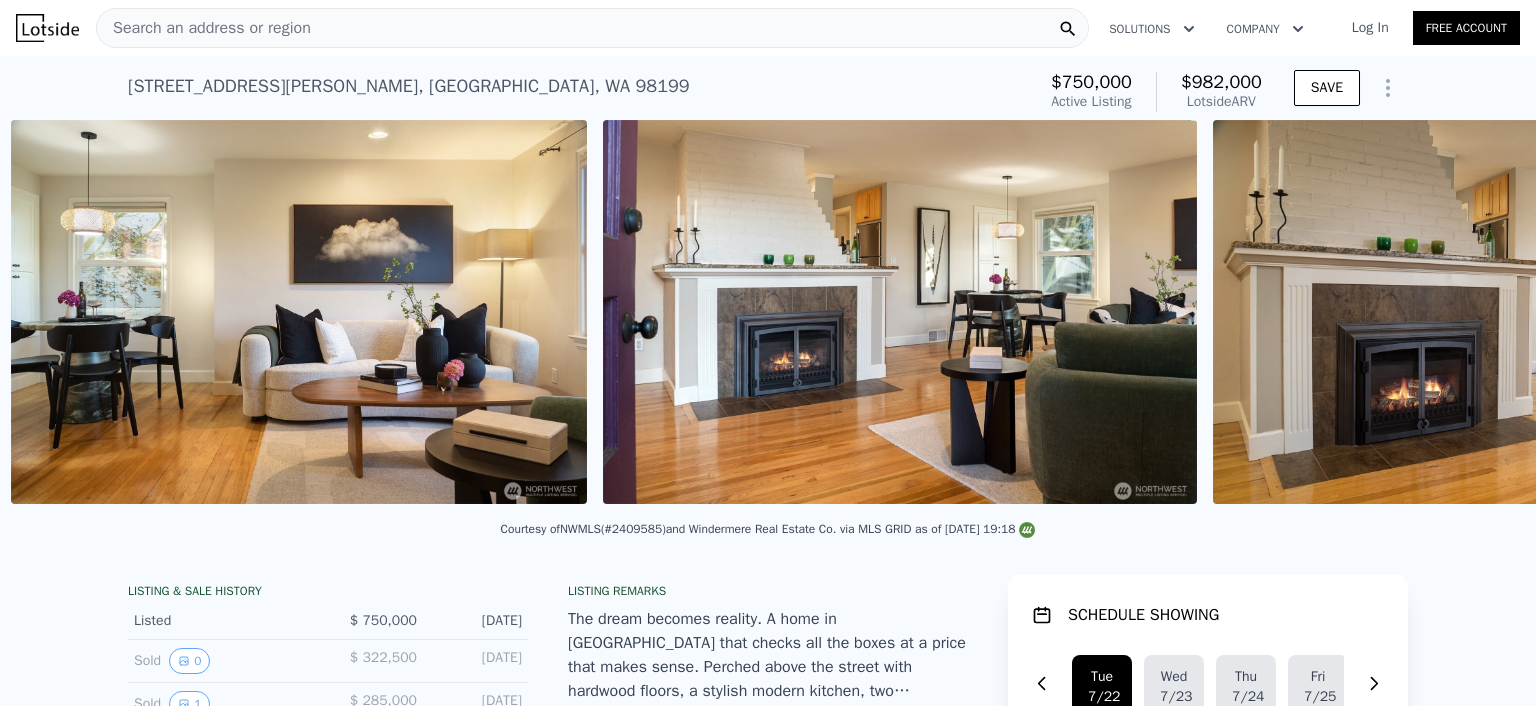 scroll, scrollTop: 0, scrollLeft: 3189, axis: horizontal 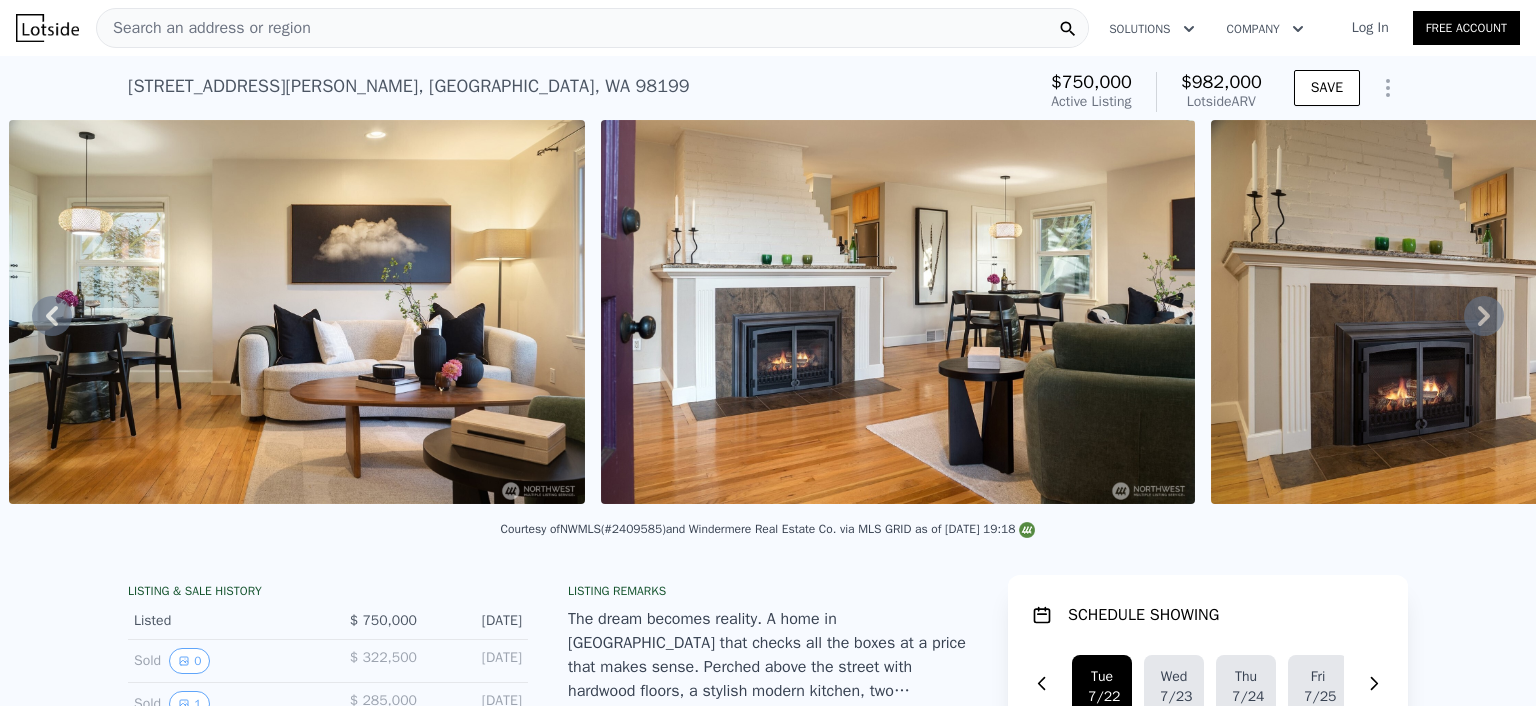 click 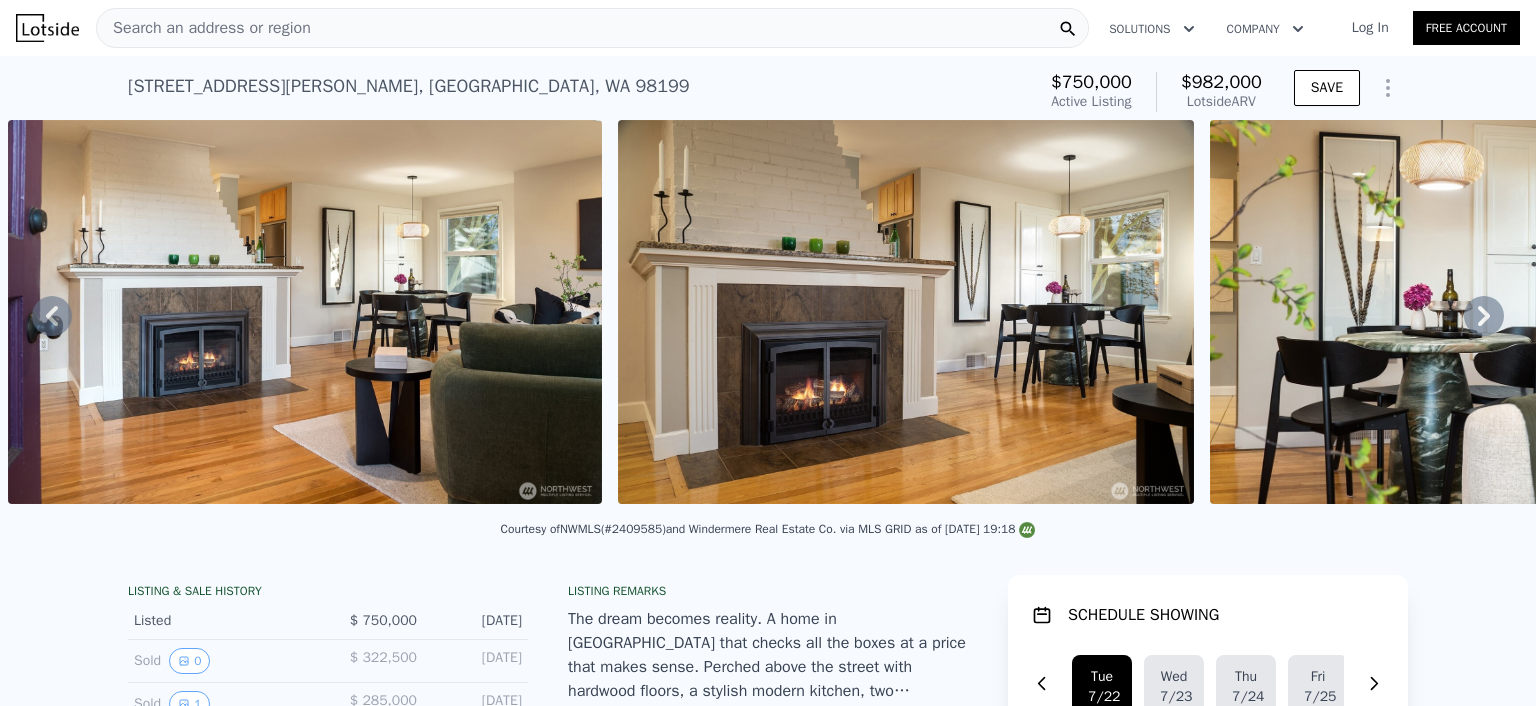 click 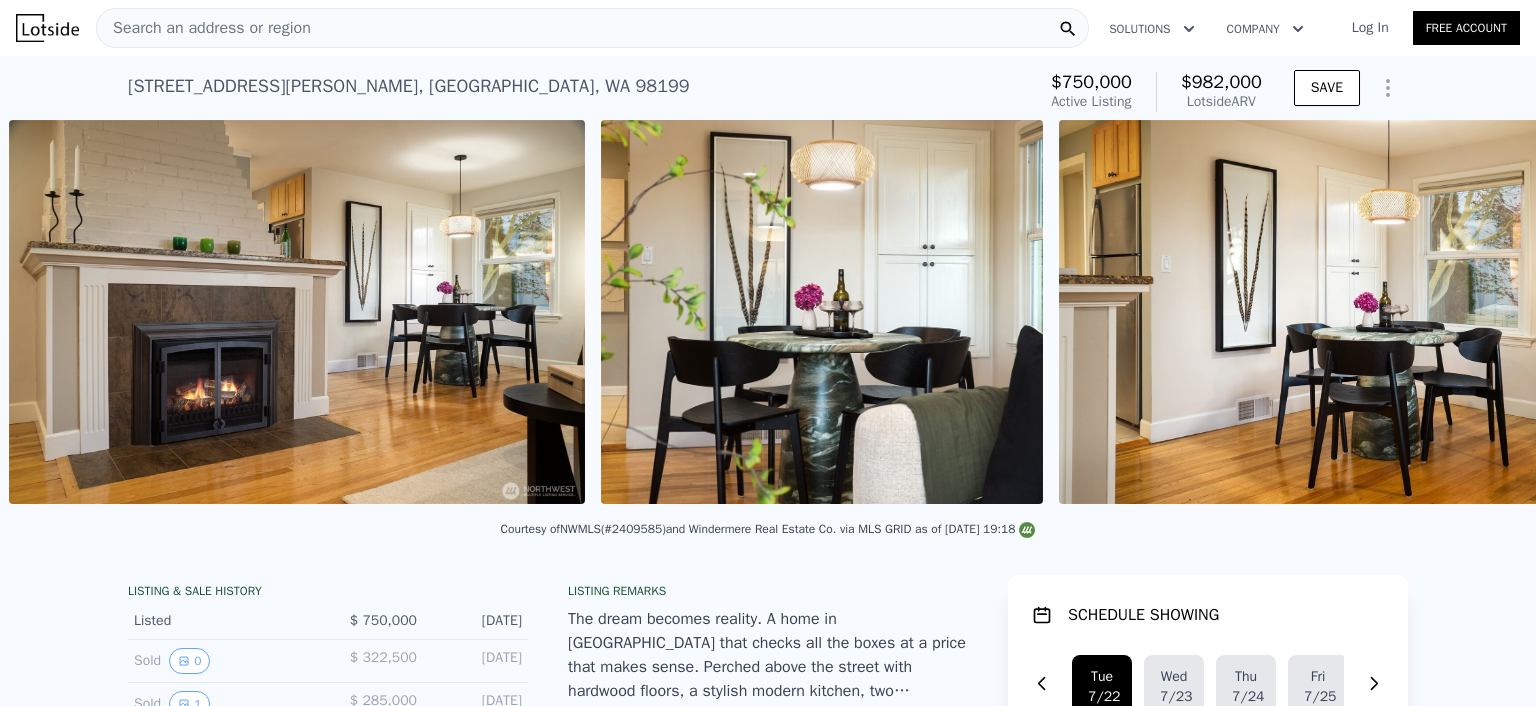scroll, scrollTop: 0, scrollLeft: 4392, axis: horizontal 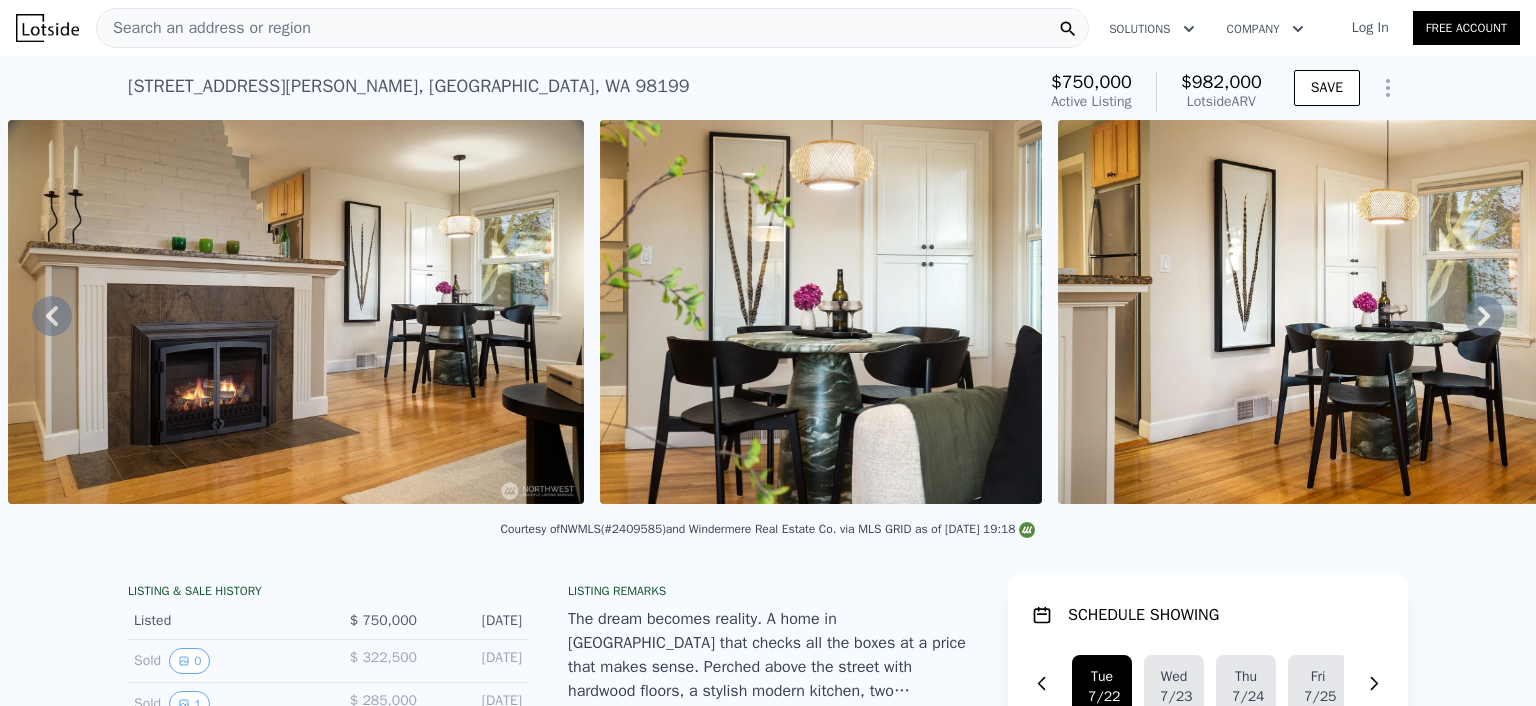 click on "•
+ −
•
+ − STREET VIEW Loading...   SATELLITE VIEW" at bounding box center [768, 315] 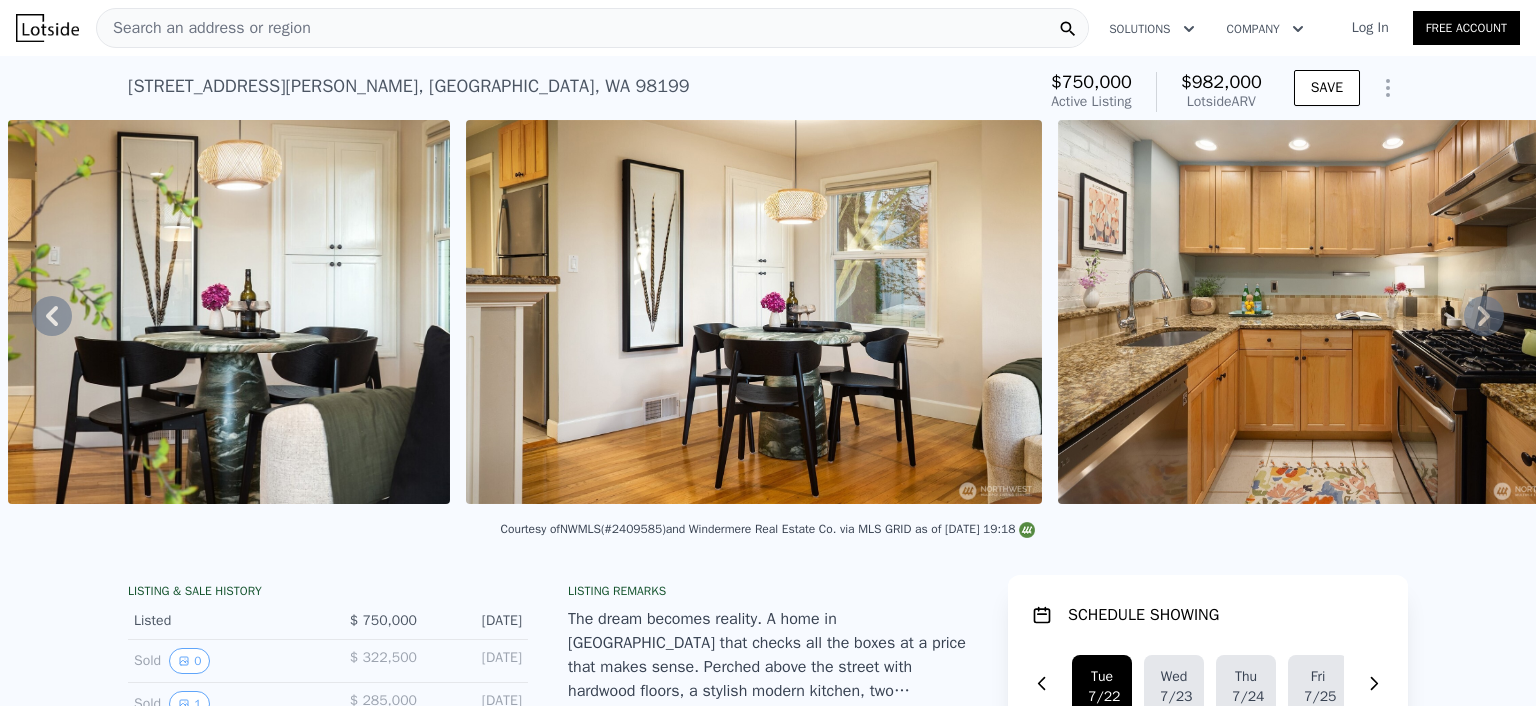 click 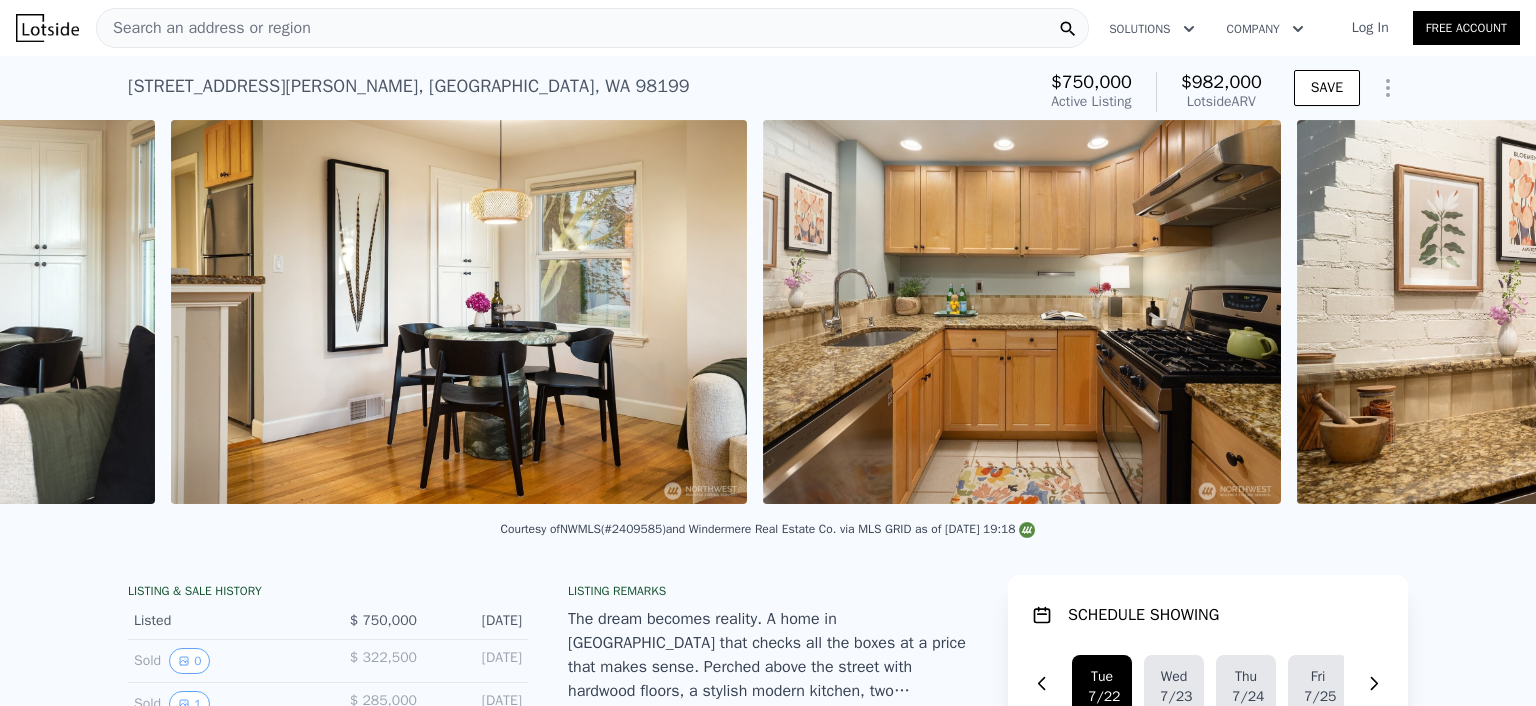 scroll, scrollTop: 0, scrollLeft: 5441, axis: horizontal 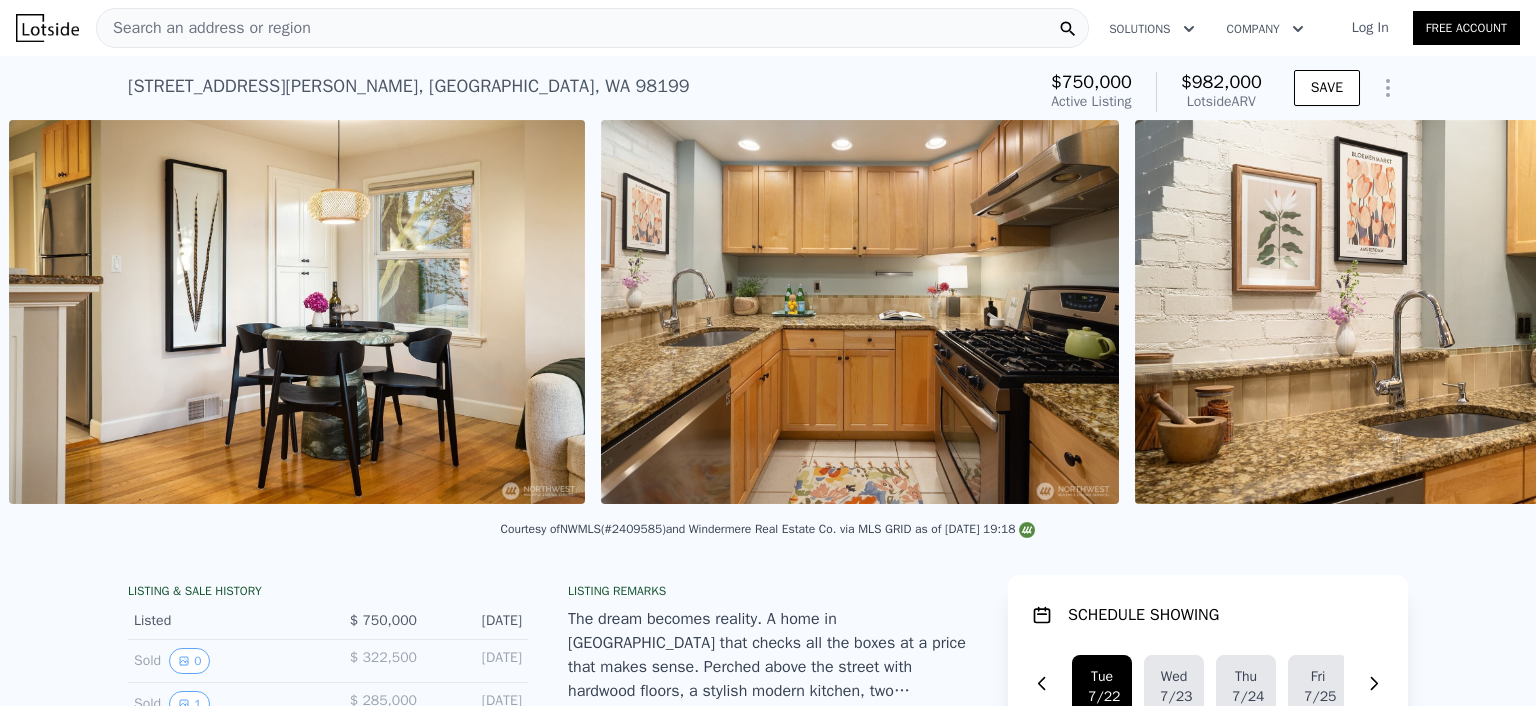 click at bounding box center [1423, 312] 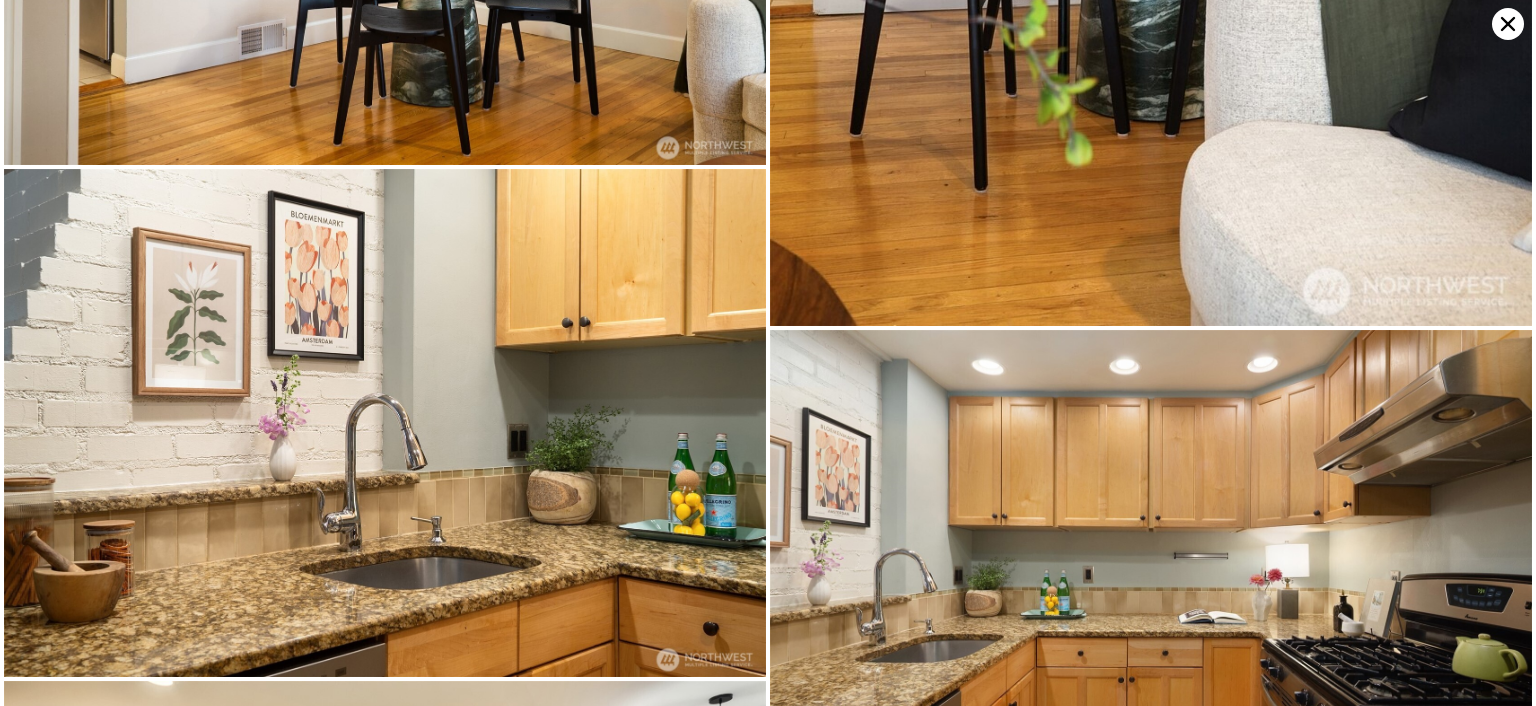 scroll, scrollTop: 2533, scrollLeft: 0, axis: vertical 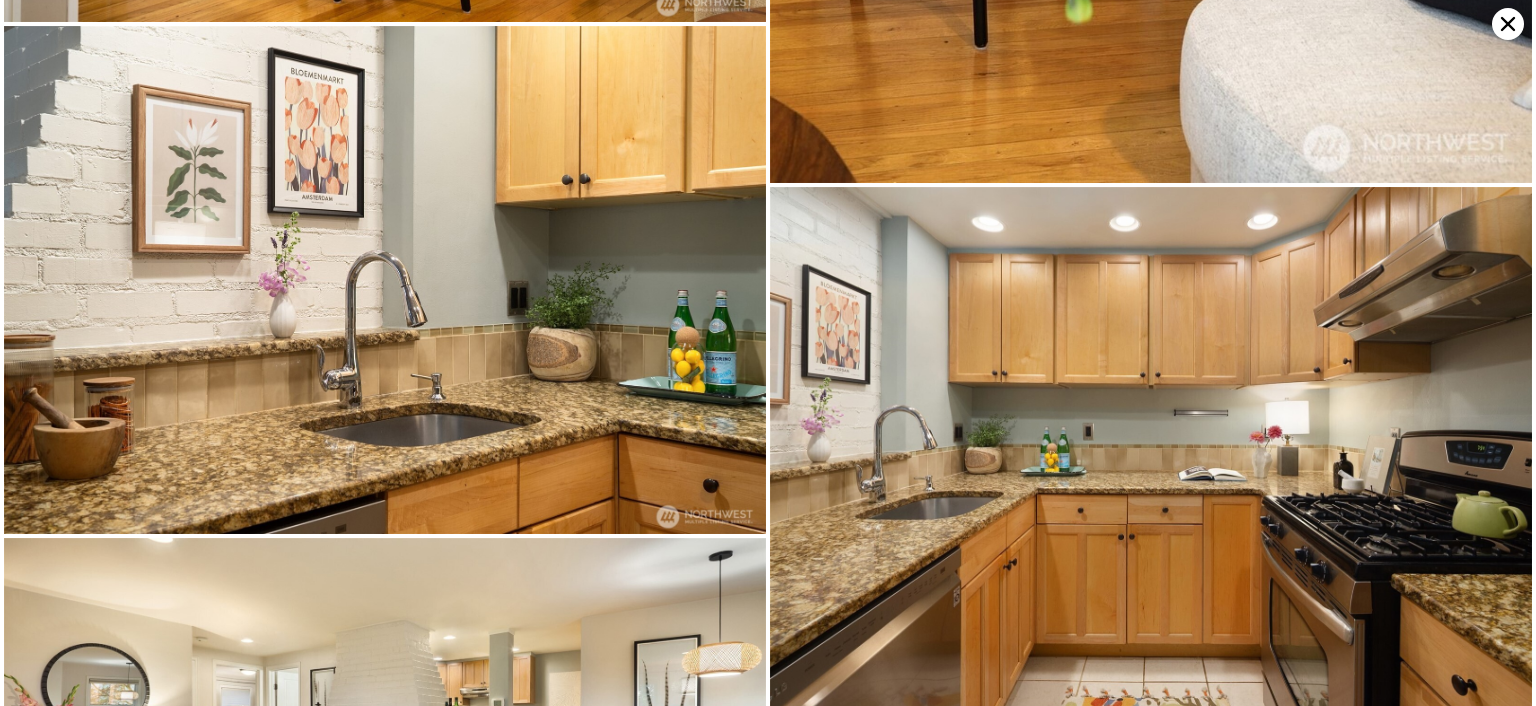 click 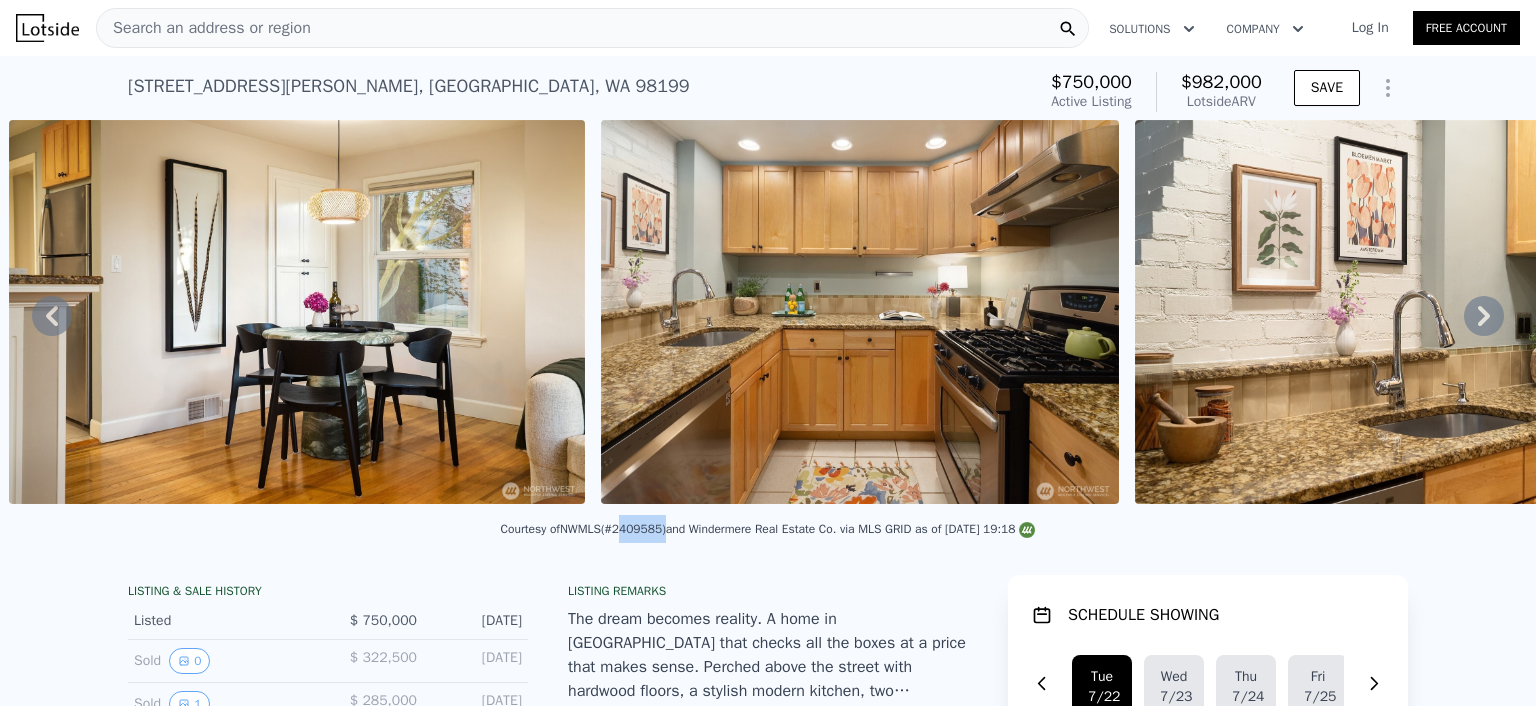 drag, startPoint x: 611, startPoint y: 538, endPoint x: 653, endPoint y: 543, distance: 42.296574 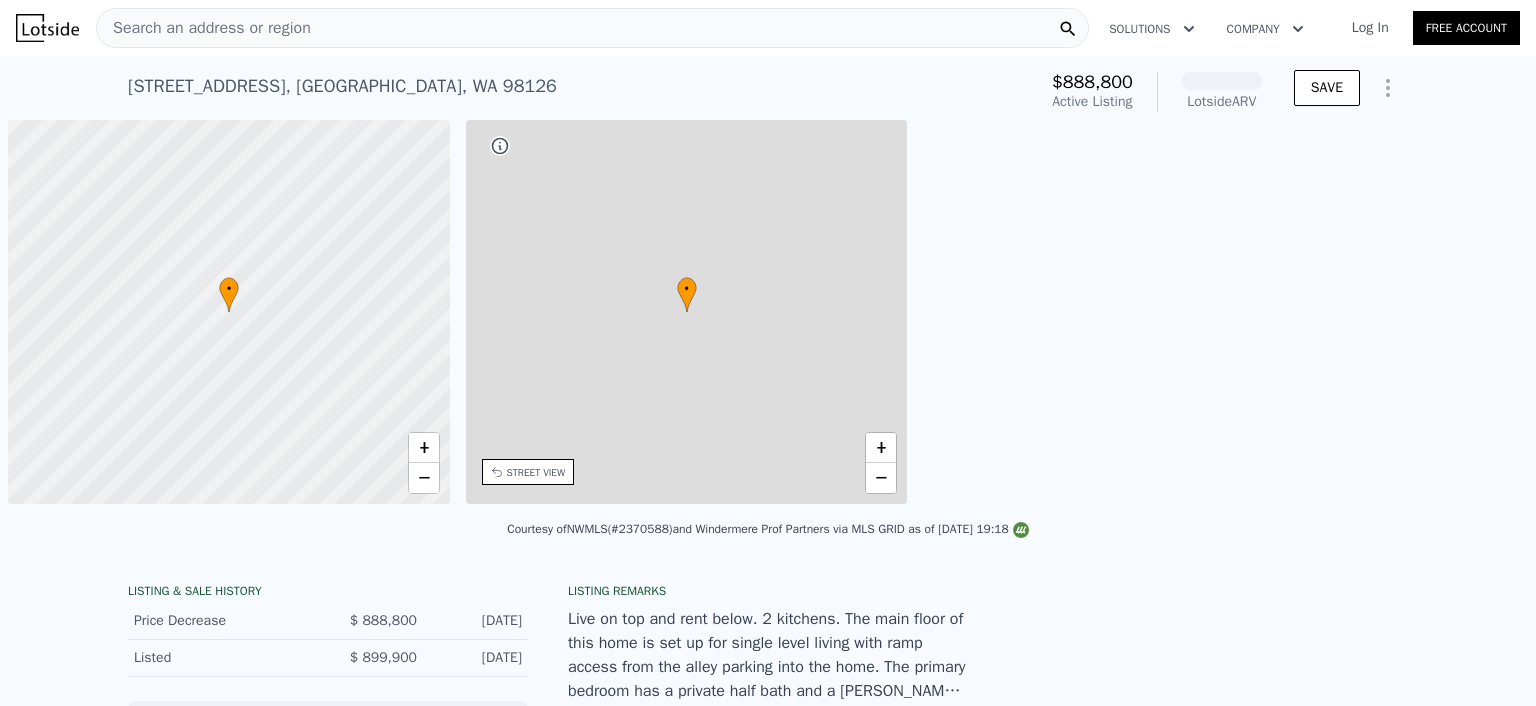 scroll, scrollTop: 0, scrollLeft: 0, axis: both 